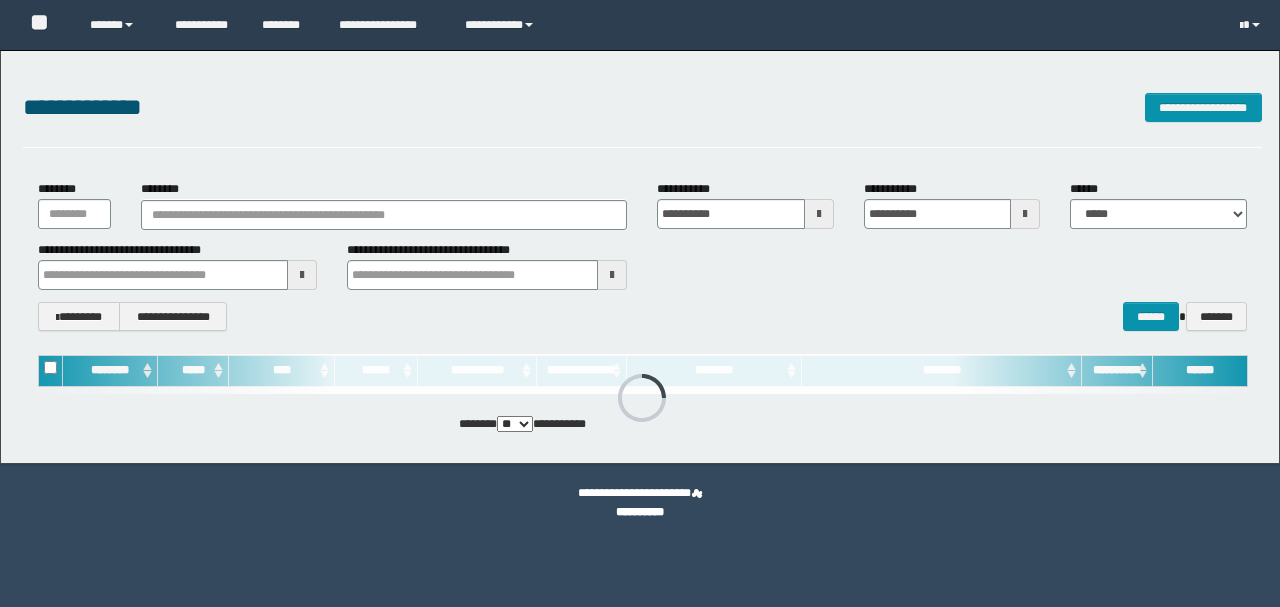 scroll, scrollTop: 0, scrollLeft: 0, axis: both 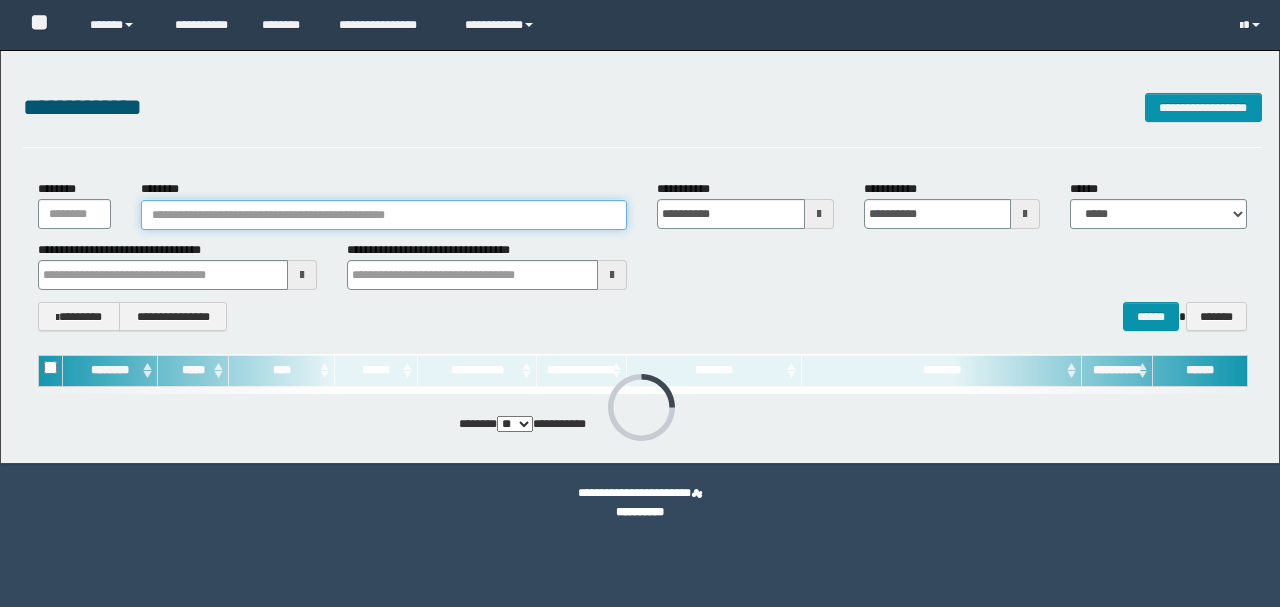 click on "********" at bounding box center (384, 215) 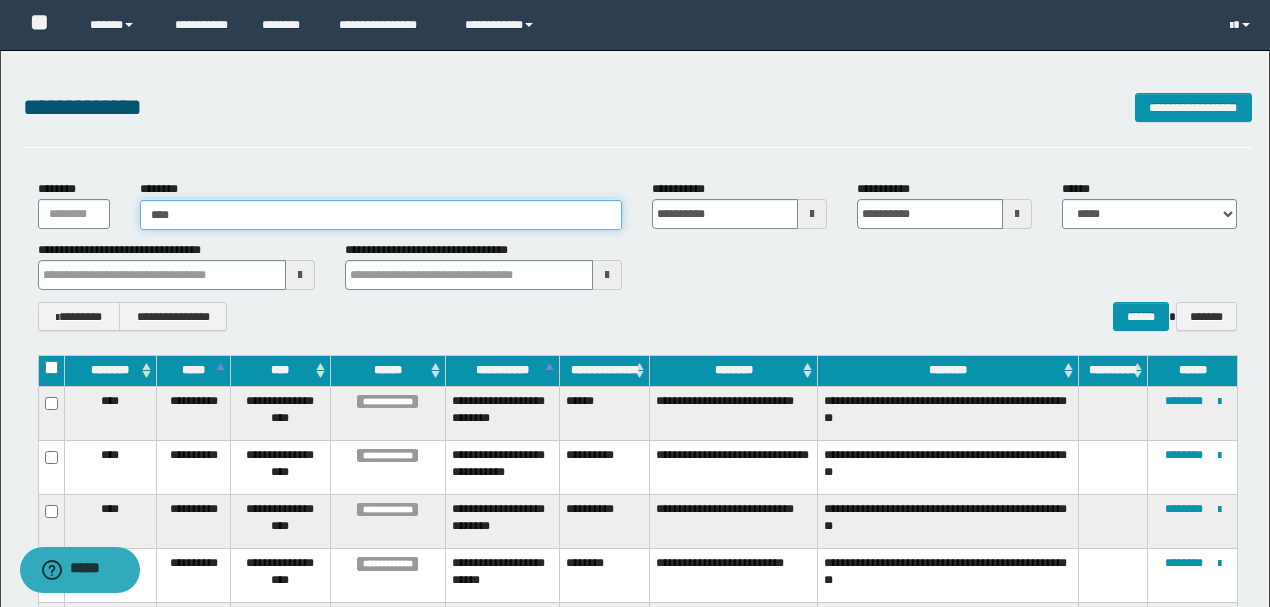 type on "*****" 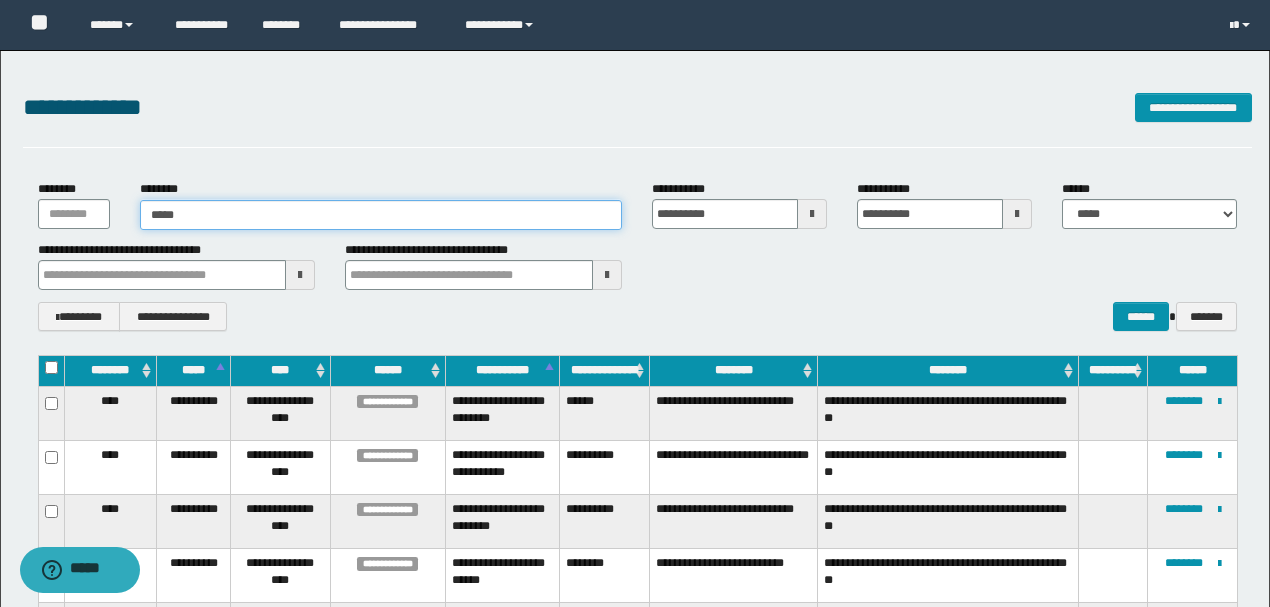 type on "*****" 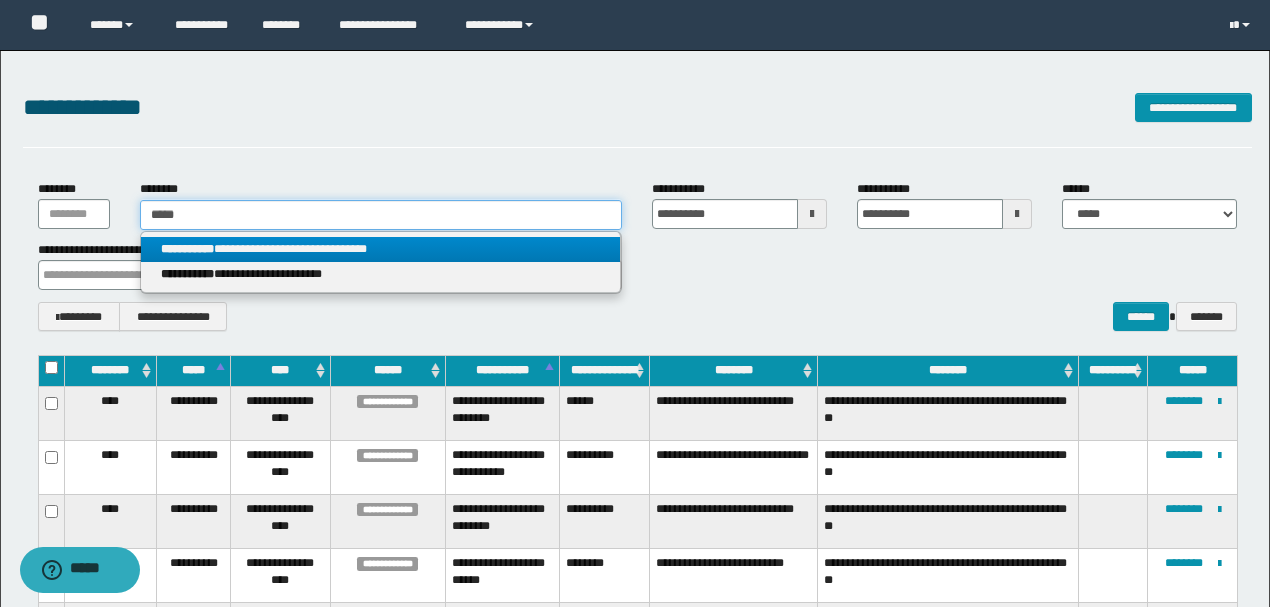 type on "*****" 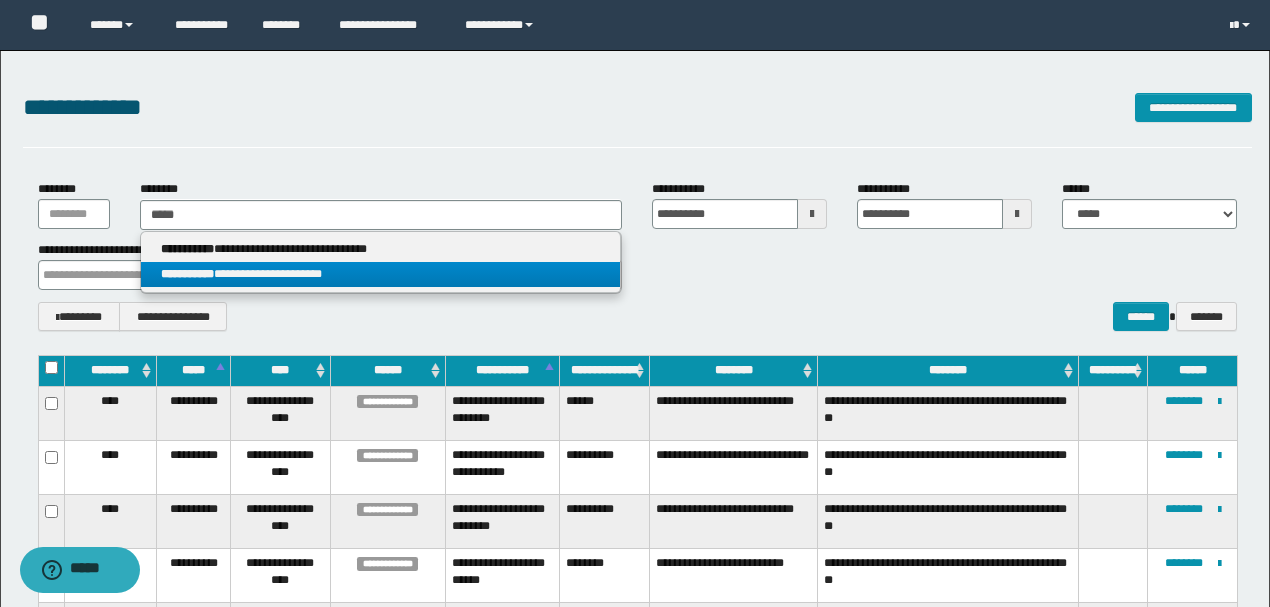click on "**********" at bounding box center (380, 274) 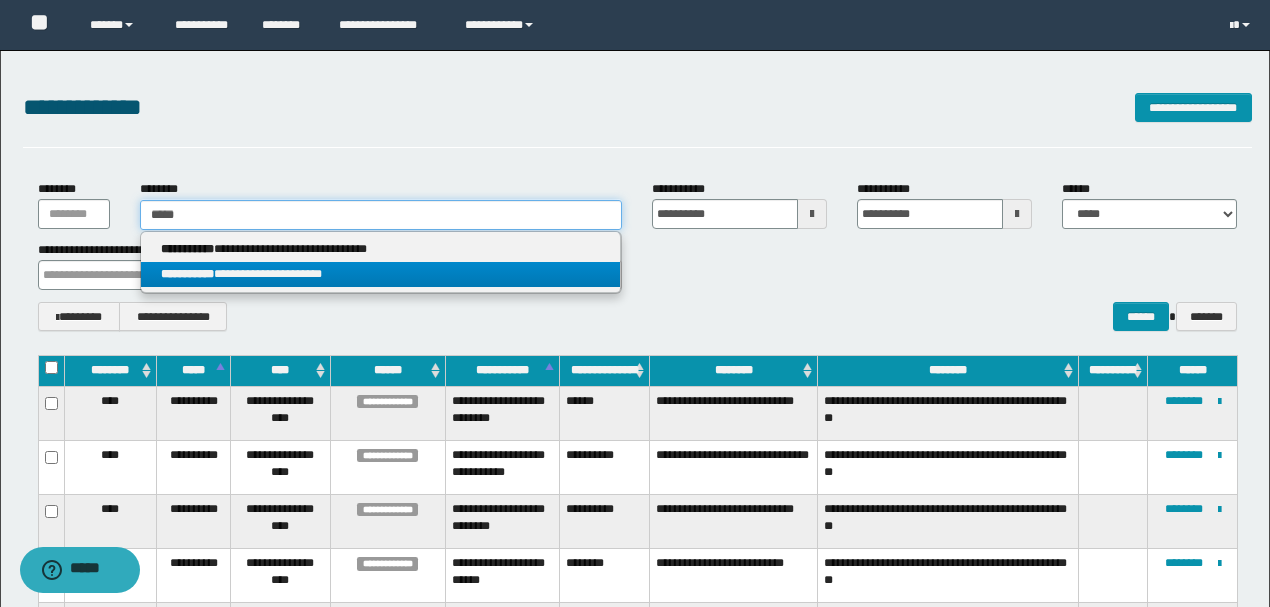 type 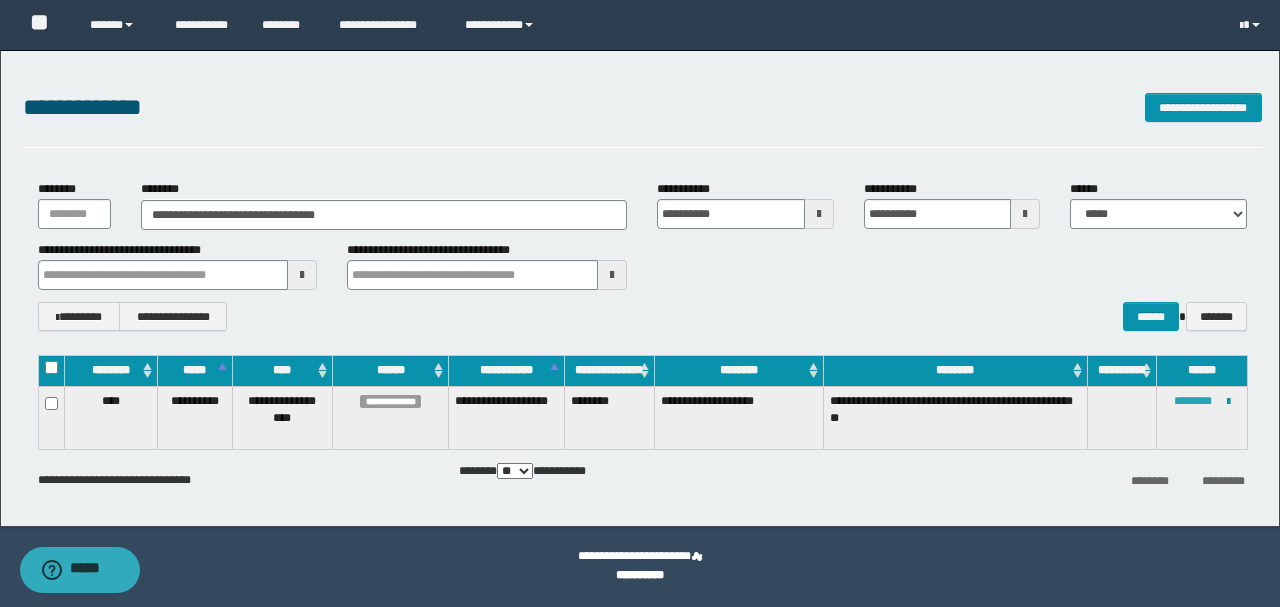 click on "********" at bounding box center [1193, 401] 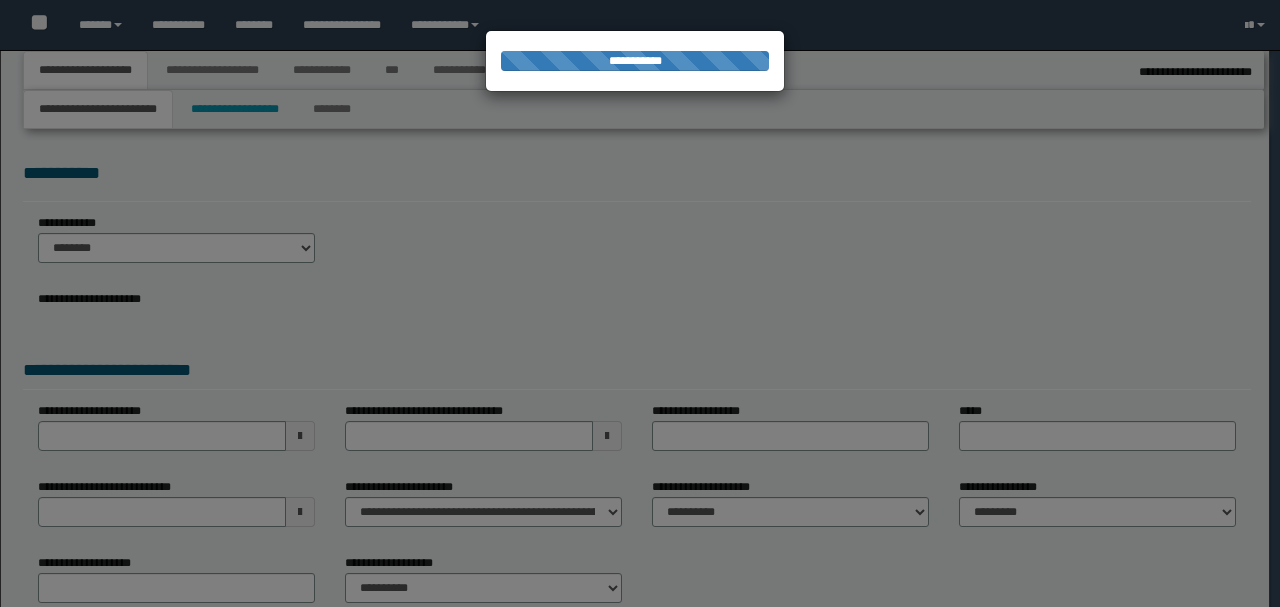 select on "*" 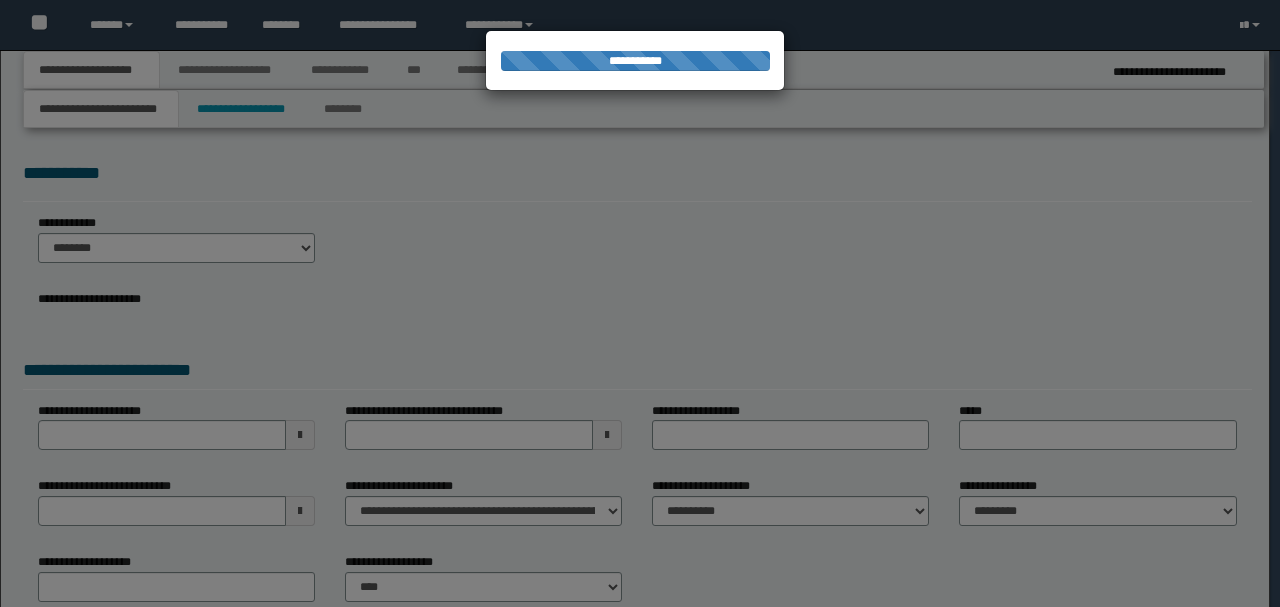 scroll, scrollTop: 0, scrollLeft: 0, axis: both 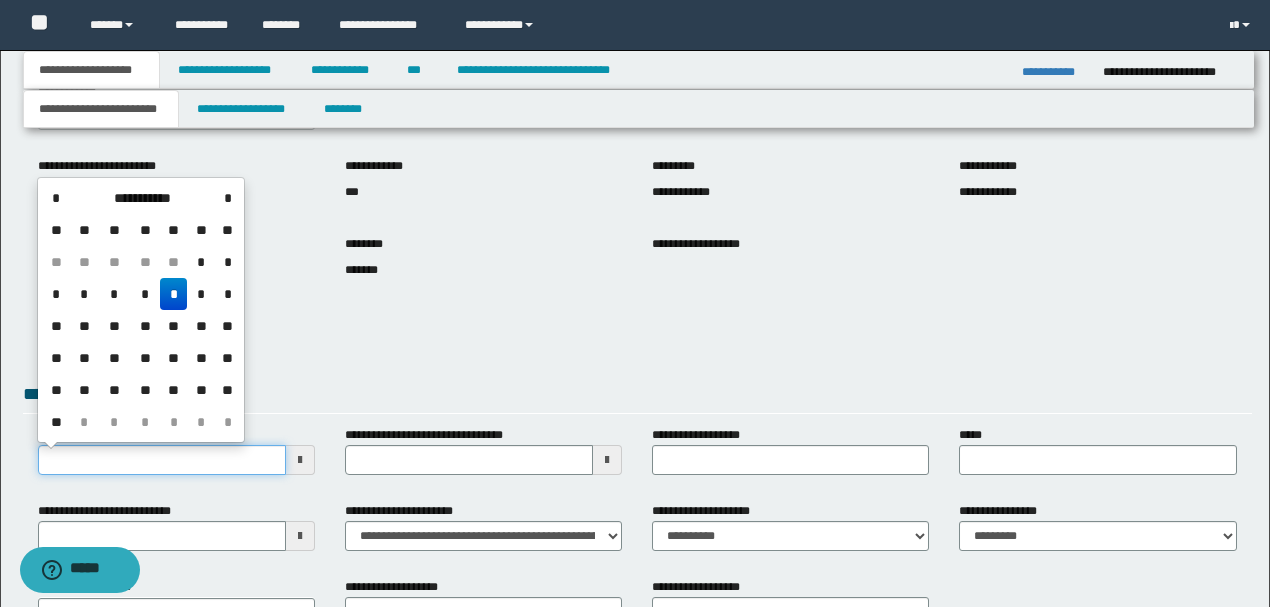 click on "**********" at bounding box center (162, 460) 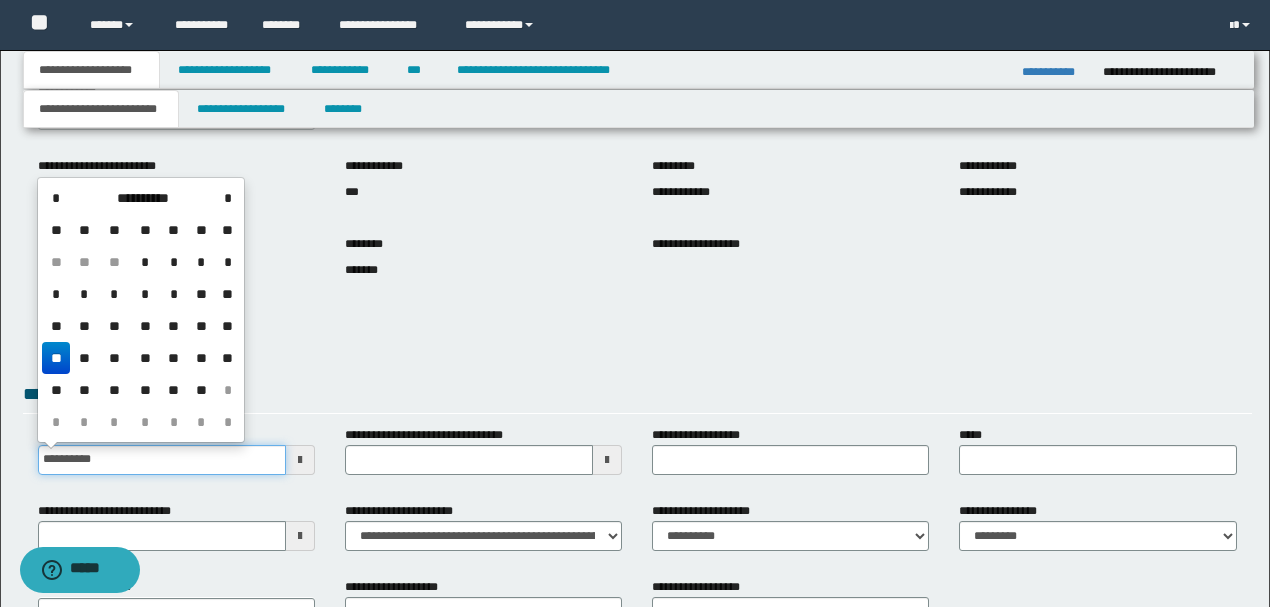 type on "**********" 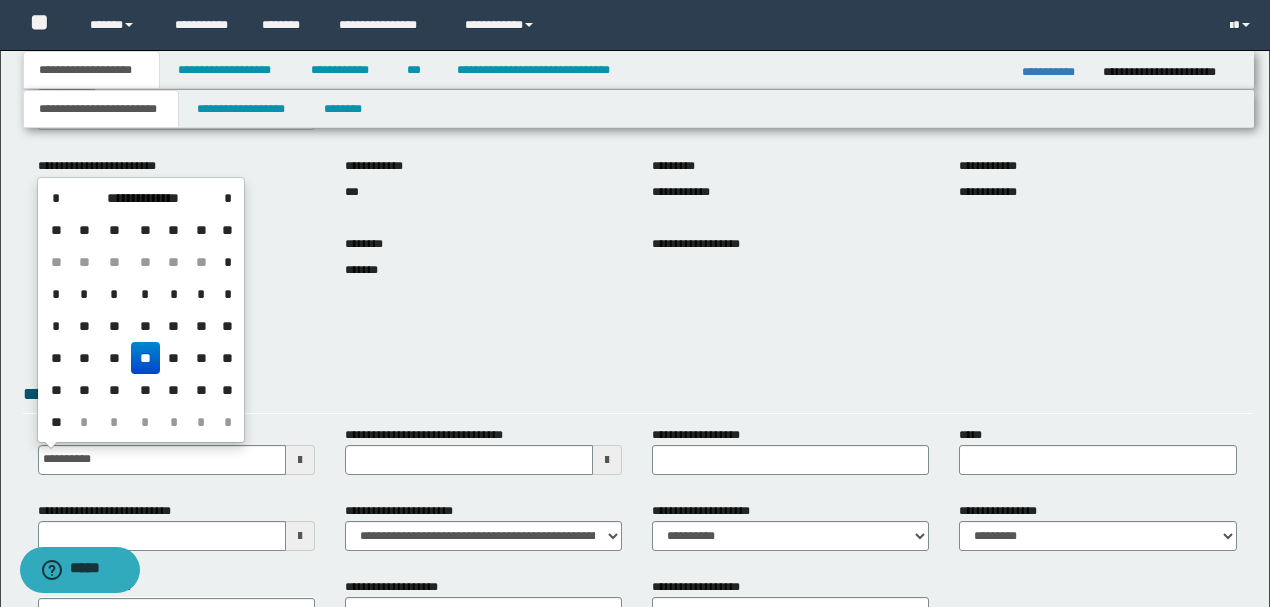 click on "**" at bounding box center [145, 358] 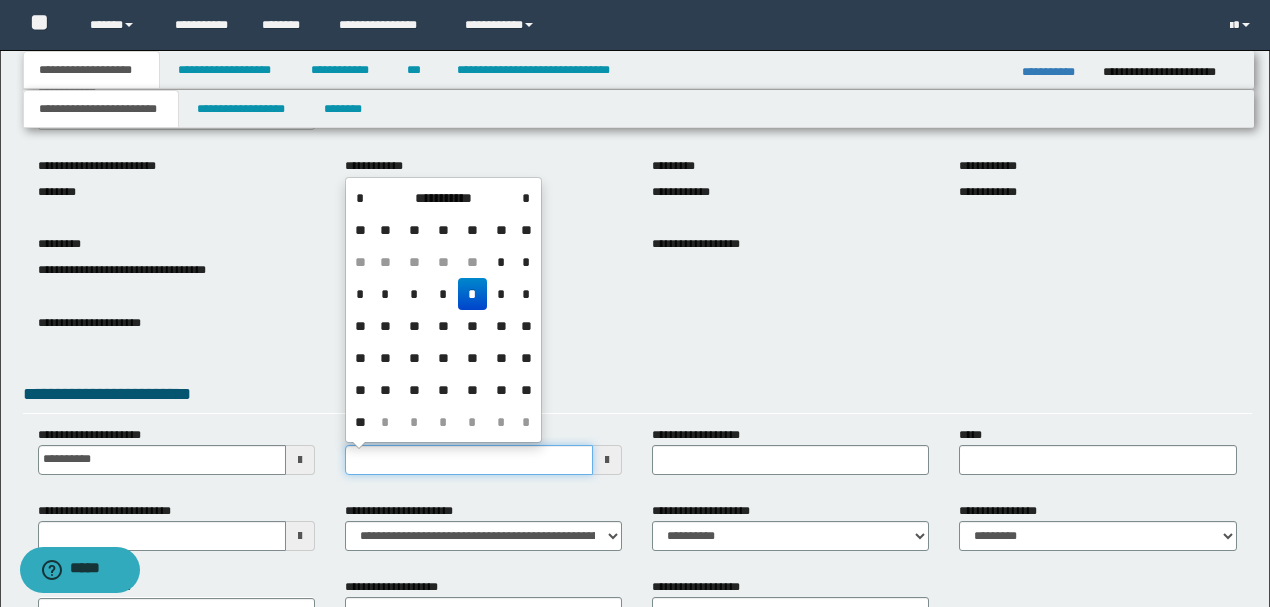 click on "**********" at bounding box center (469, 460) 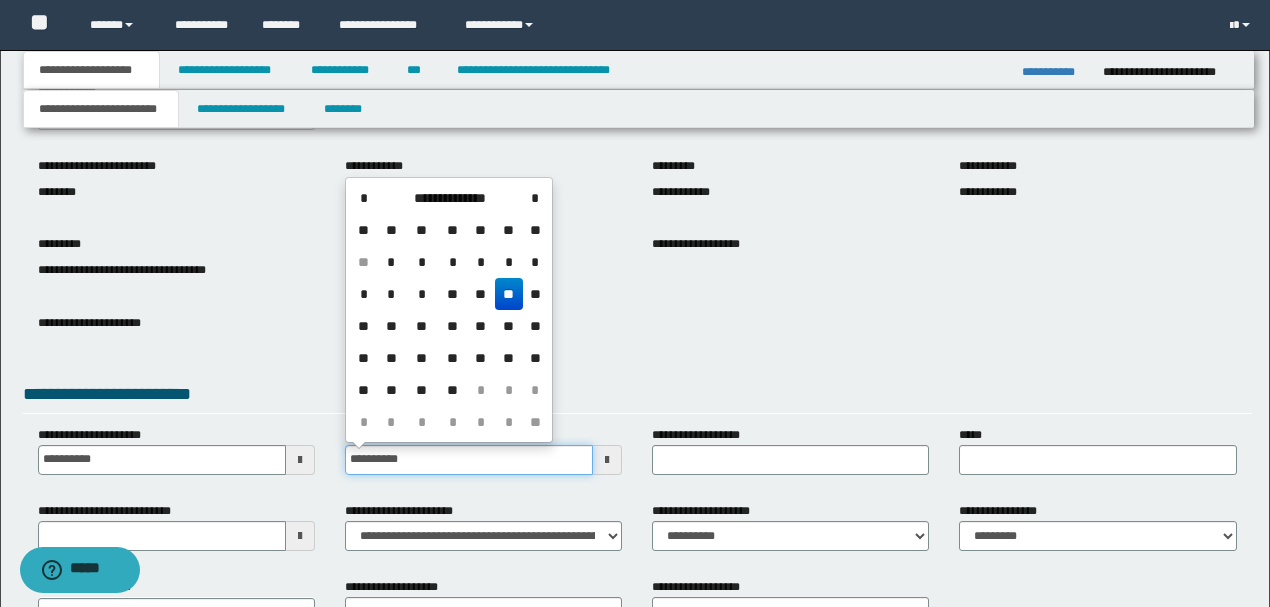 type on "**********" 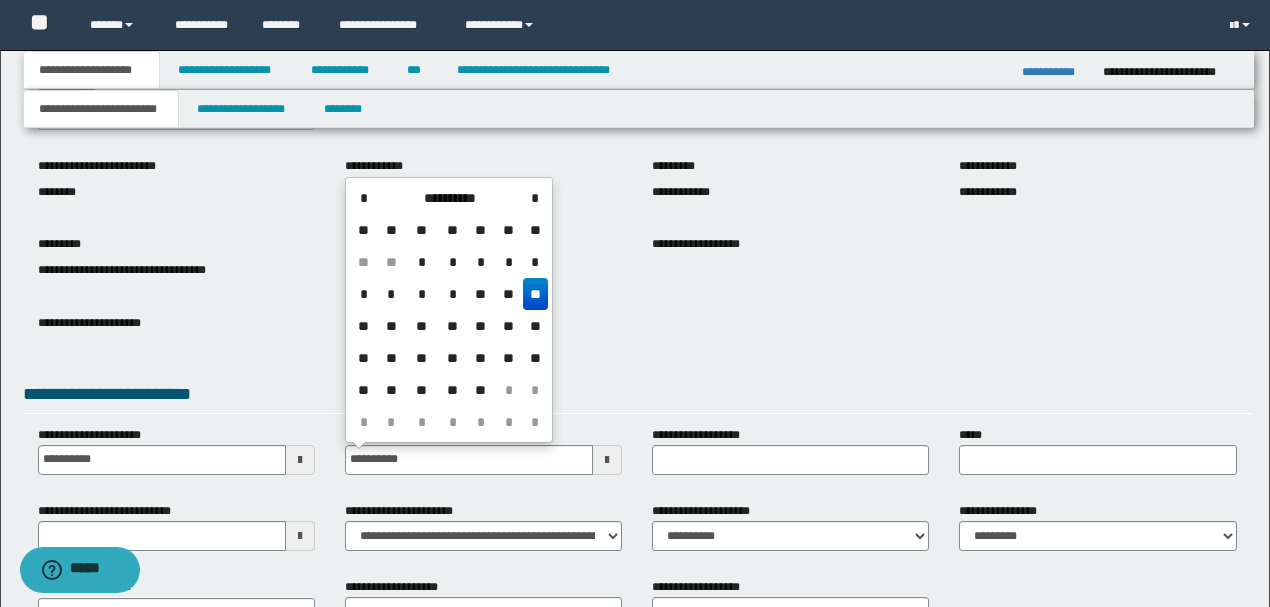 click on "**" at bounding box center [535, 294] 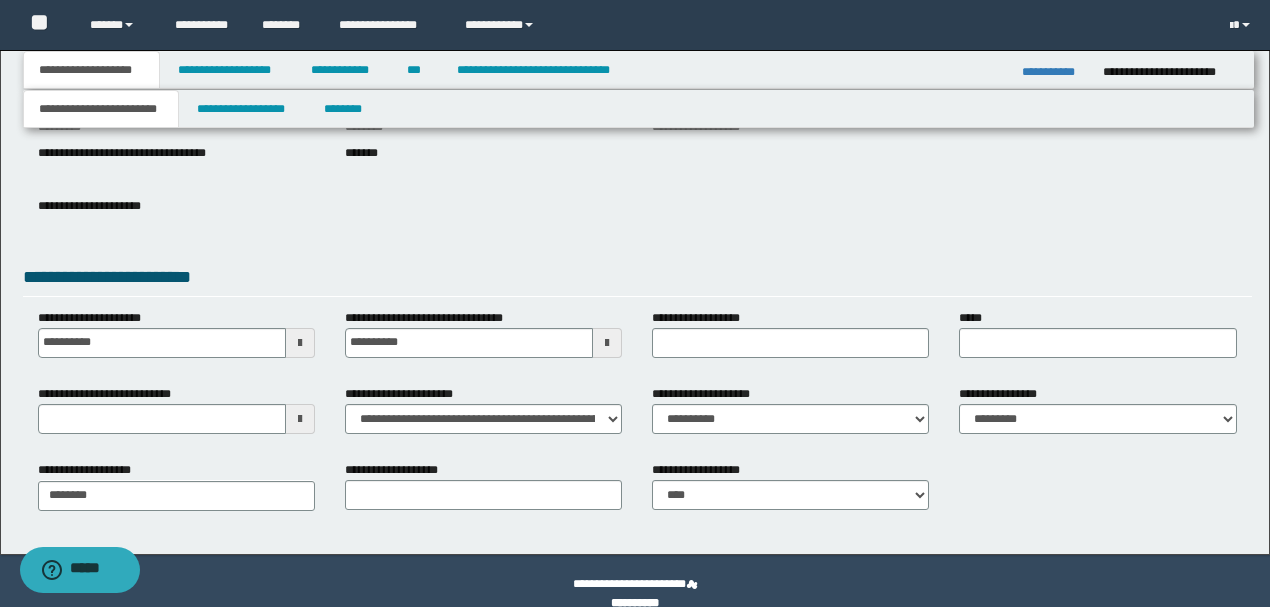 scroll, scrollTop: 266, scrollLeft: 0, axis: vertical 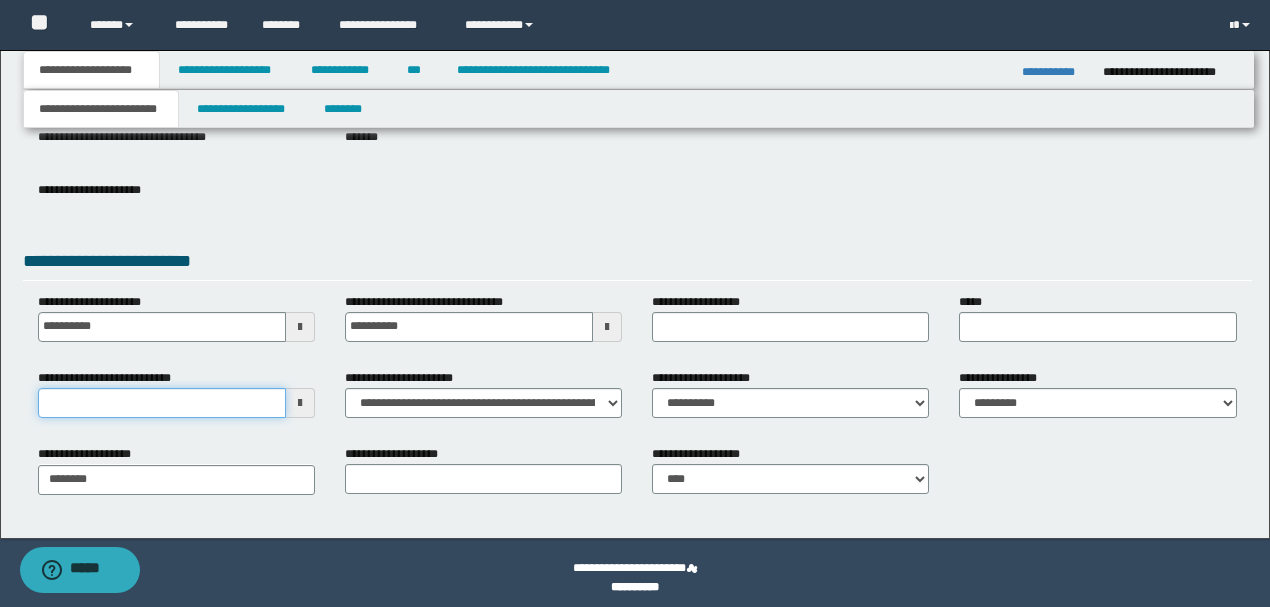 click on "**********" at bounding box center (162, 403) 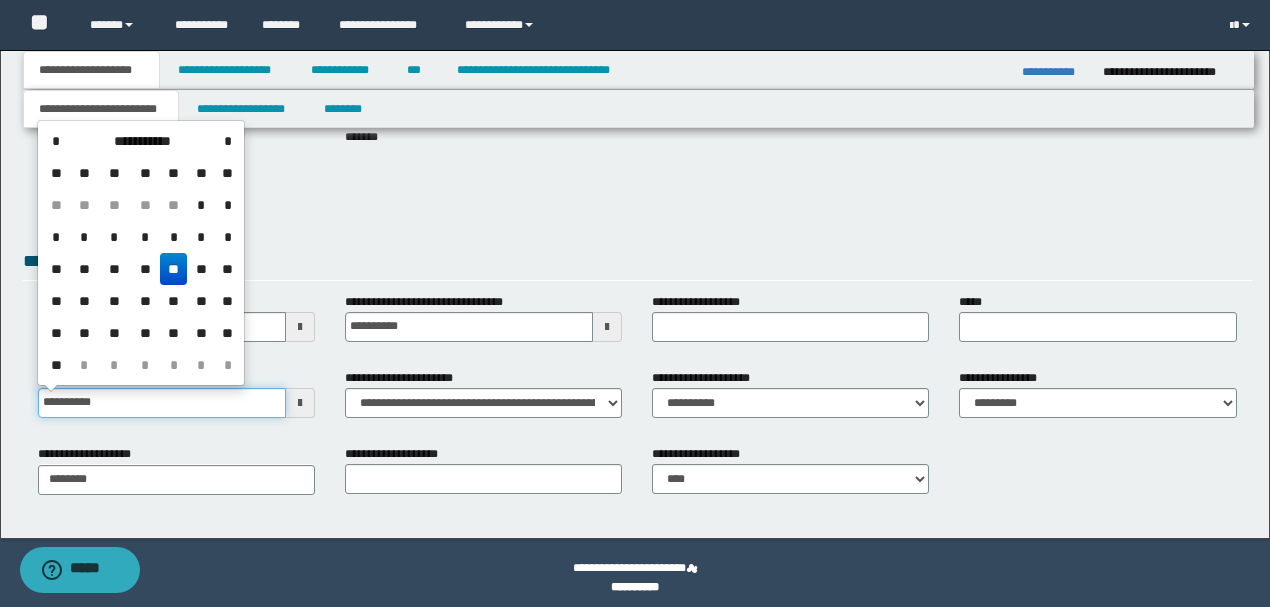 type on "**********" 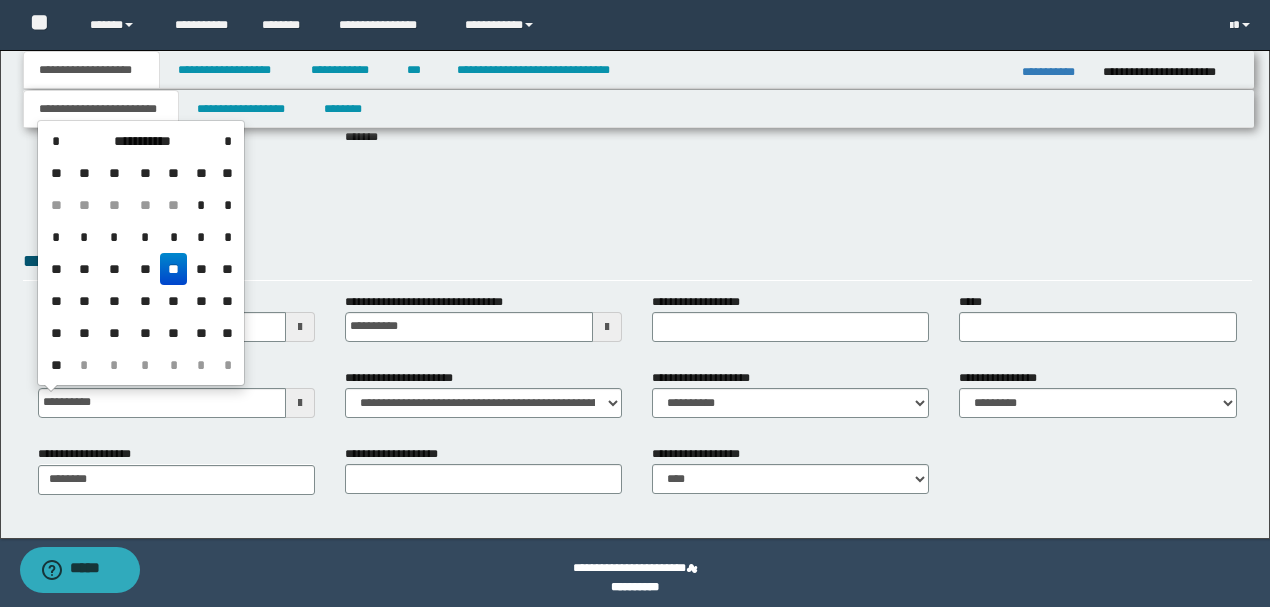 click on "**" at bounding box center (174, 269) 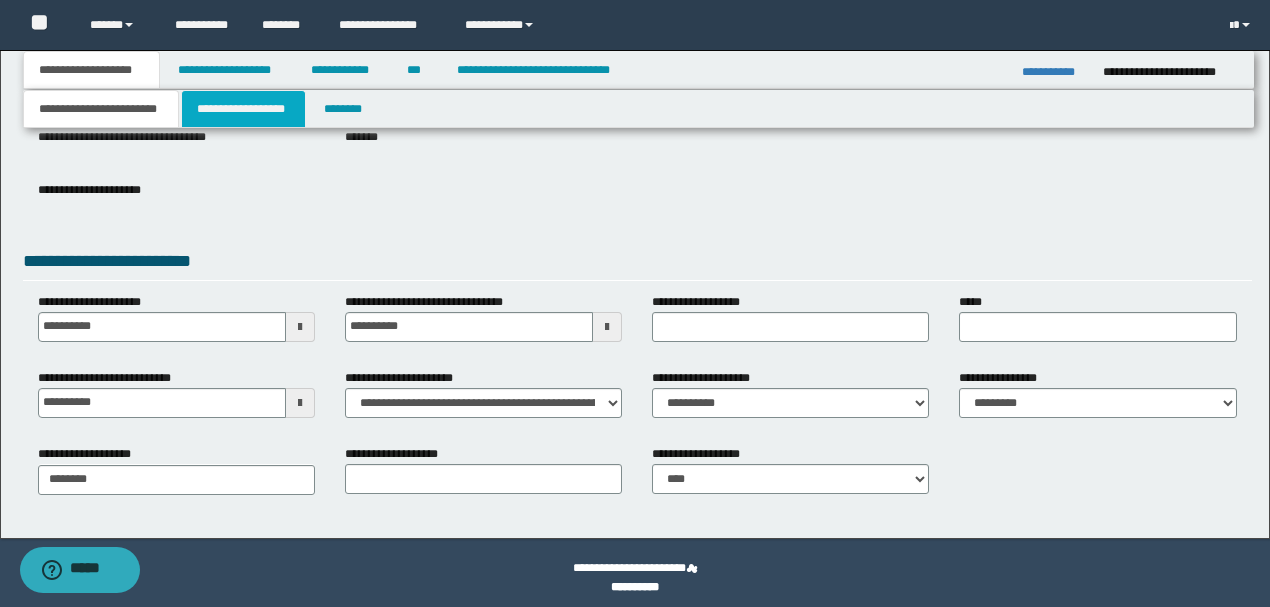 click on "**********" at bounding box center (243, 109) 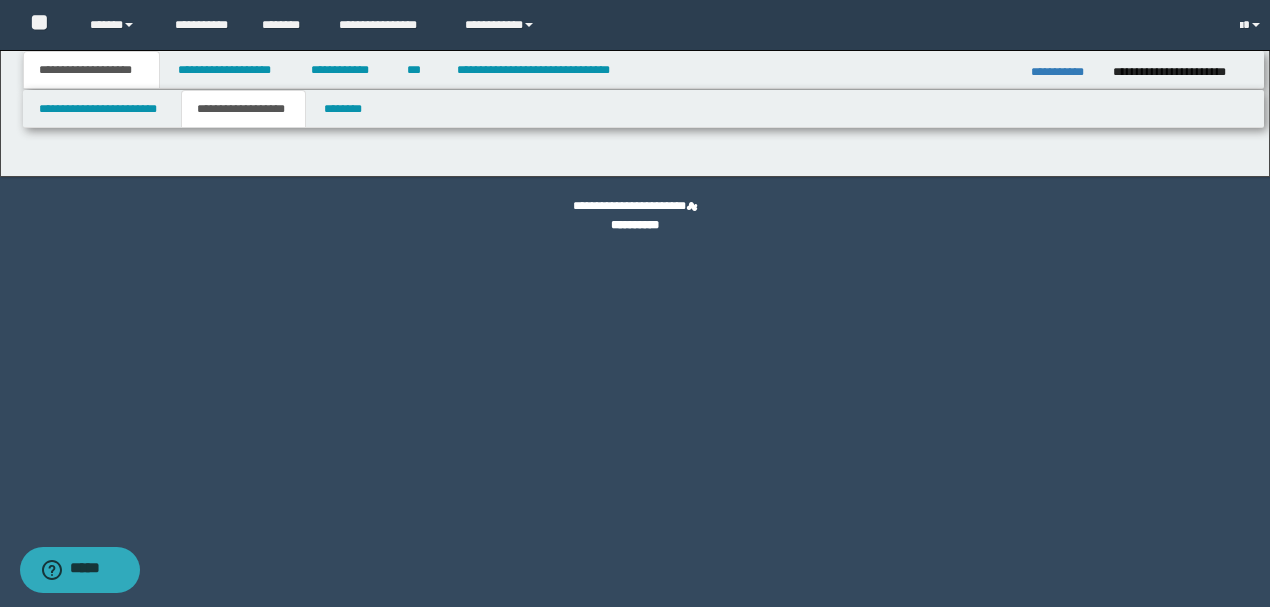 scroll, scrollTop: 0, scrollLeft: 0, axis: both 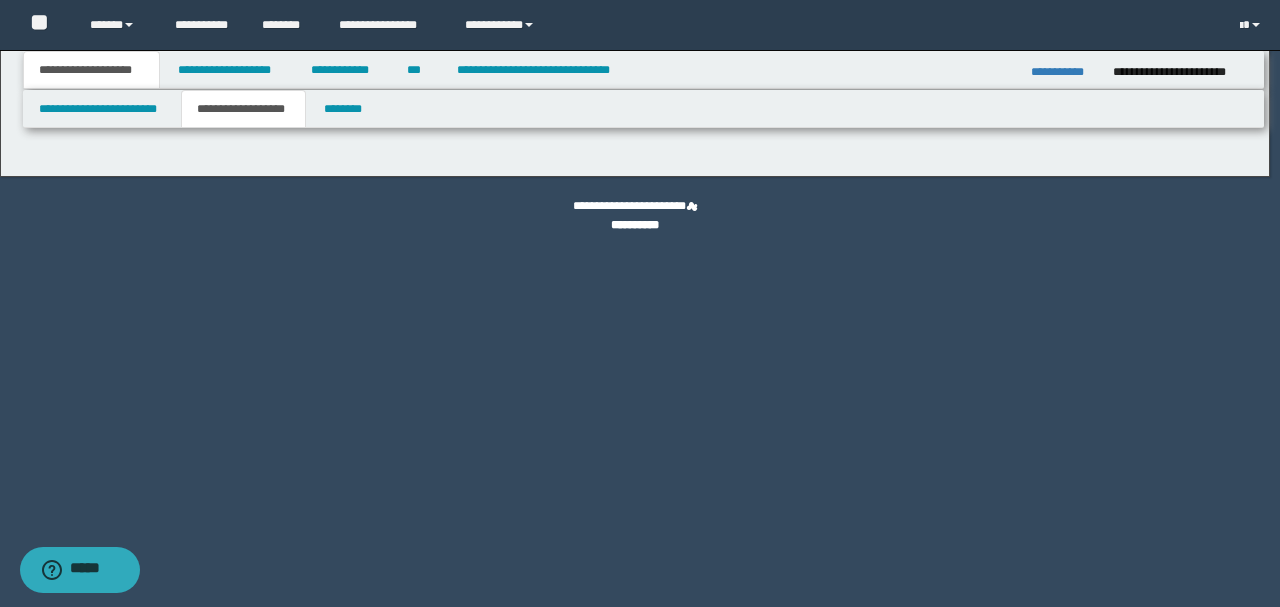 type on "********" 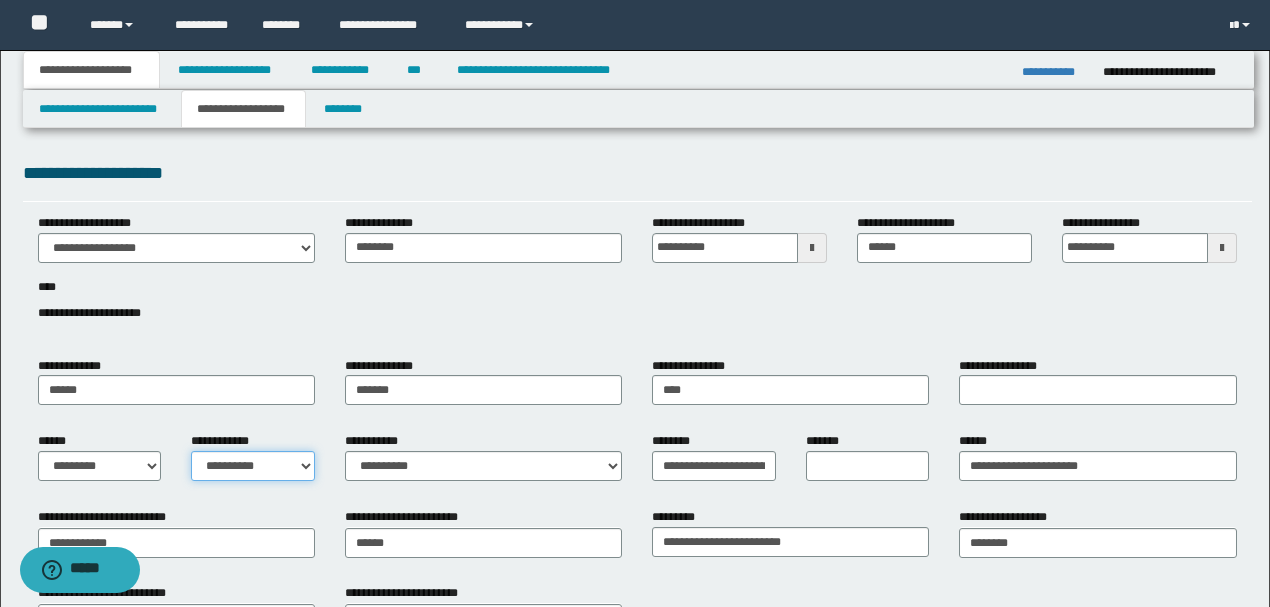 click on "**********" at bounding box center [253, 466] 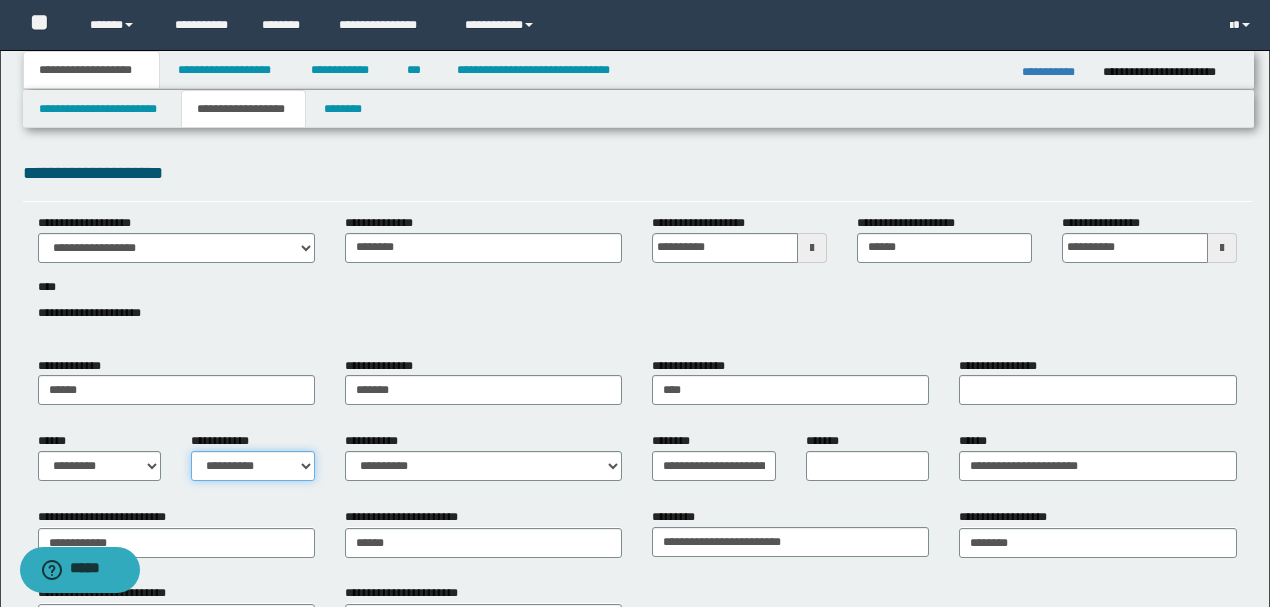 select on "*" 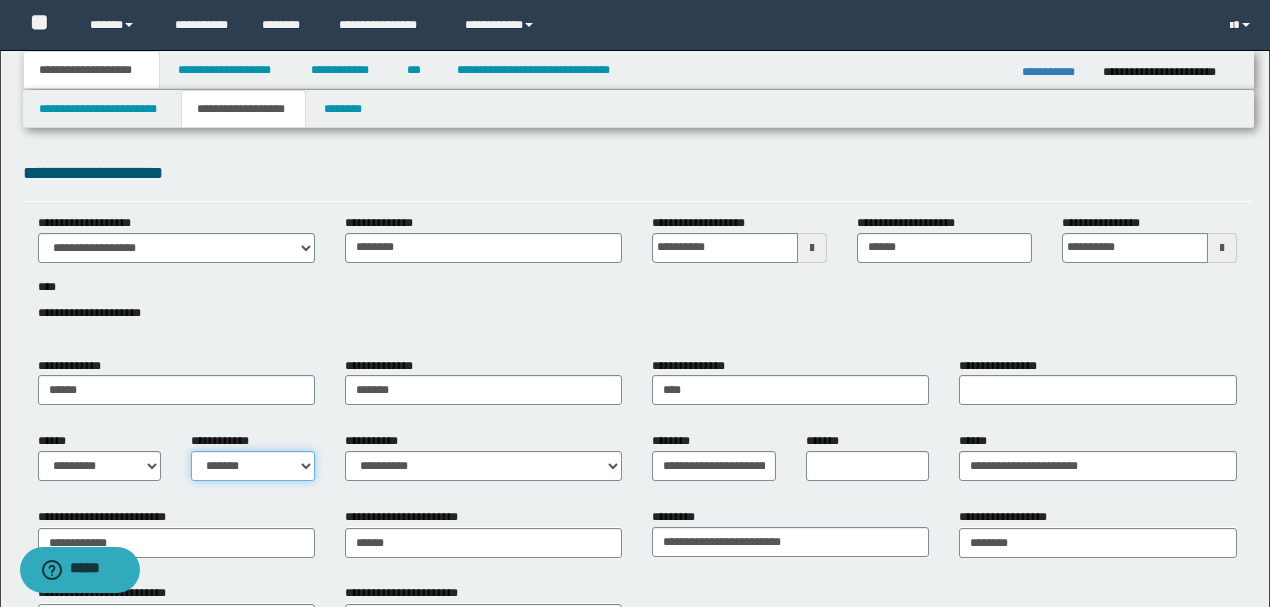 click on "**********" at bounding box center (253, 466) 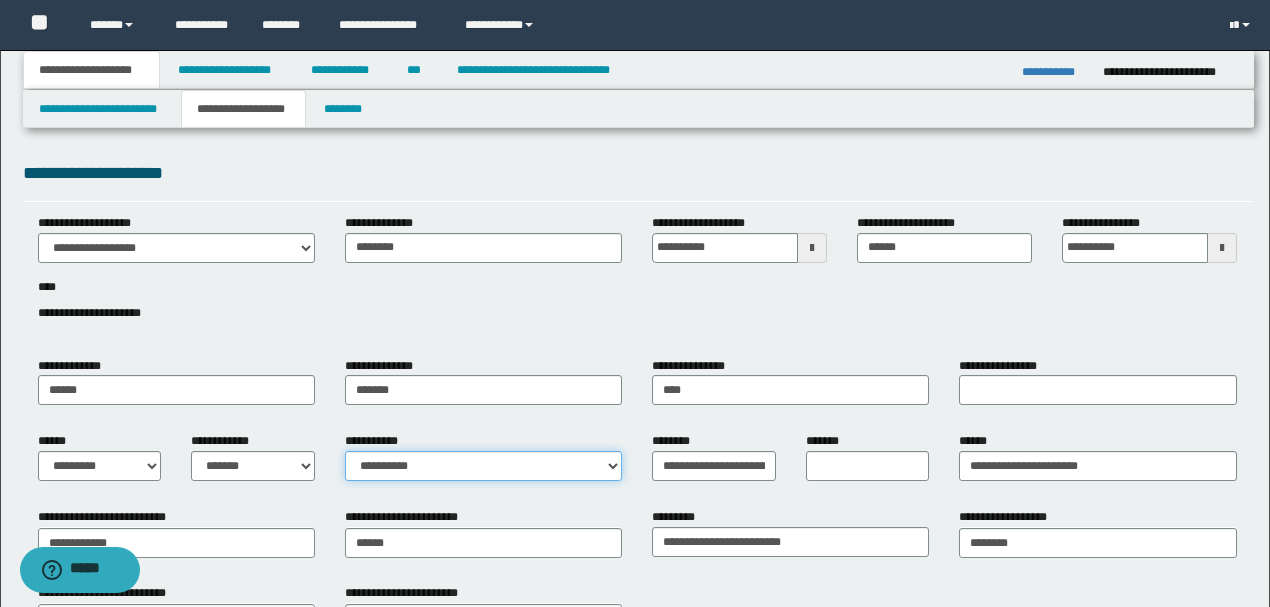 click on "**********" at bounding box center (483, 466) 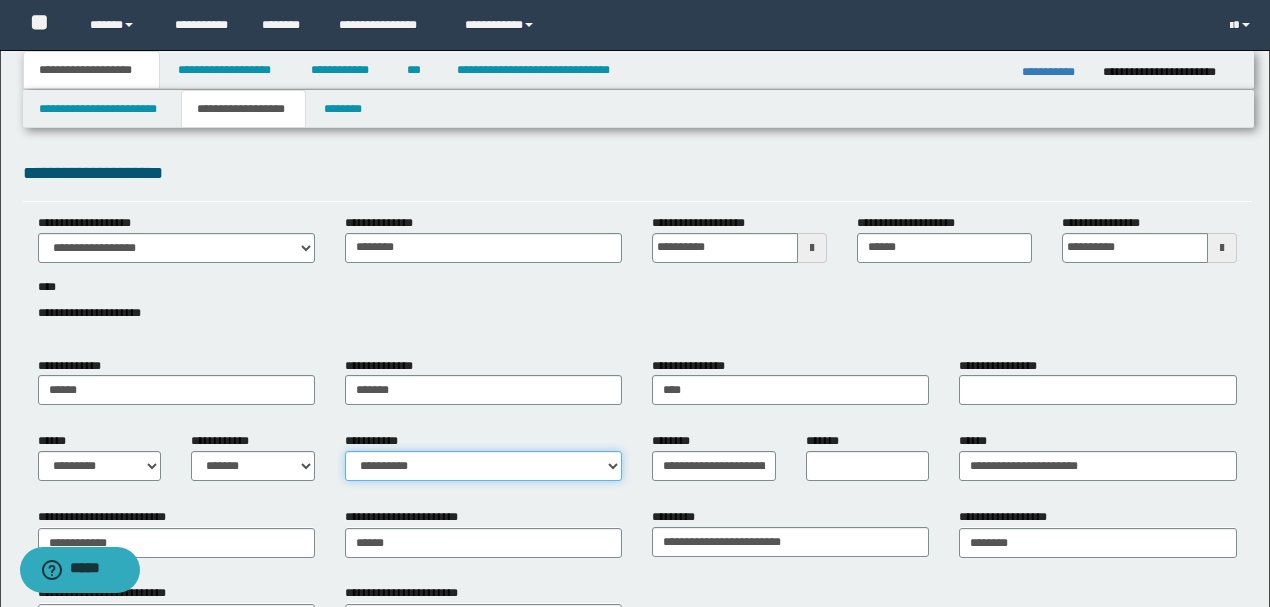 select on "*" 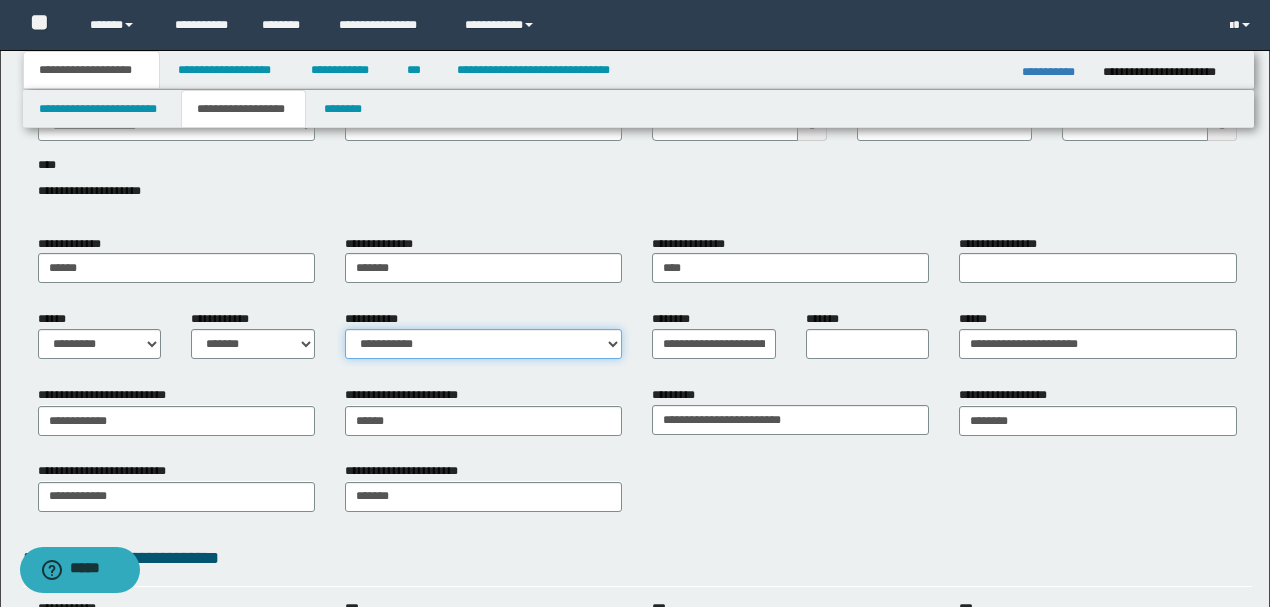 scroll, scrollTop: 133, scrollLeft: 0, axis: vertical 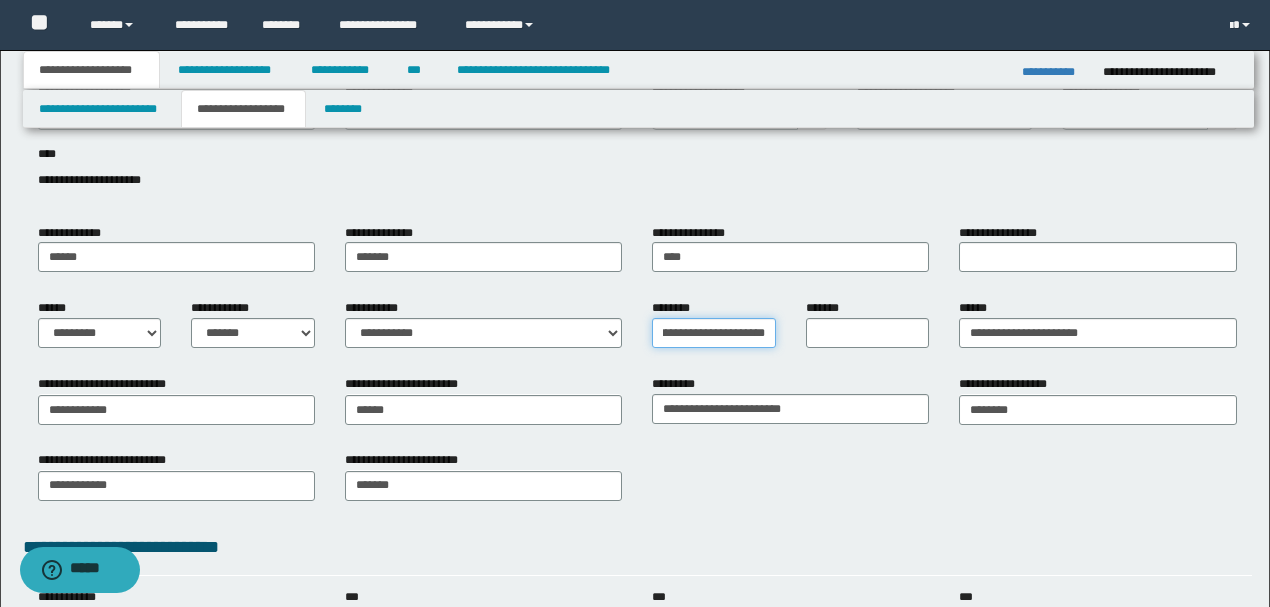 drag, startPoint x: 766, startPoint y: 330, endPoint x: 838, endPoint y: 330, distance: 72 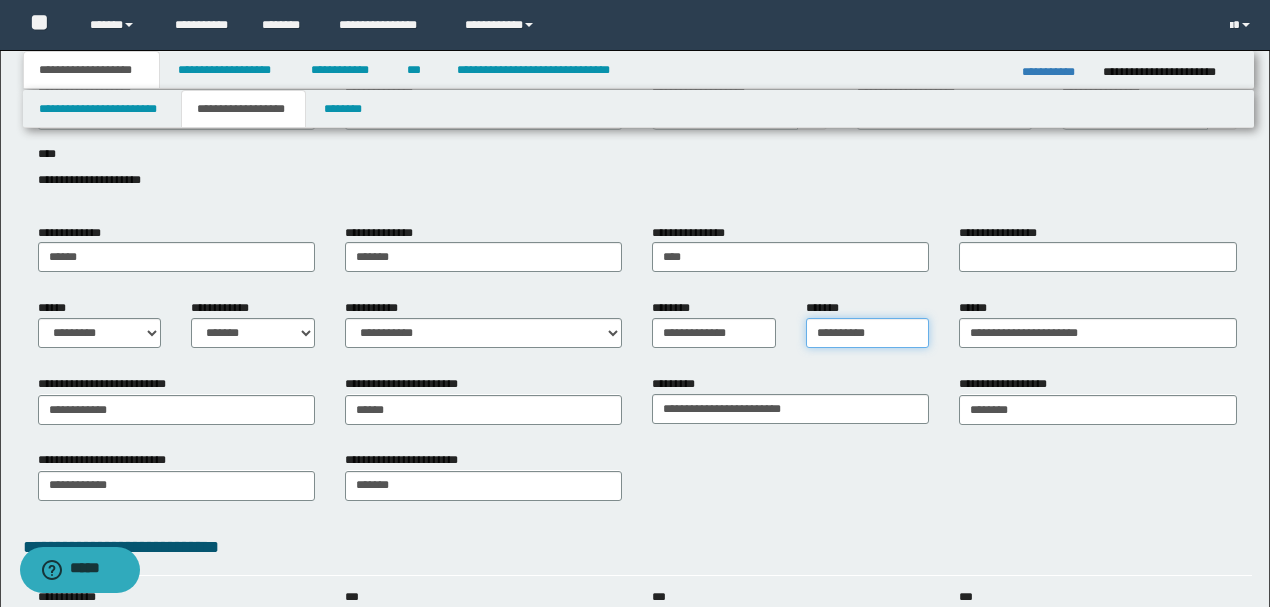 scroll, scrollTop: 0, scrollLeft: 0, axis: both 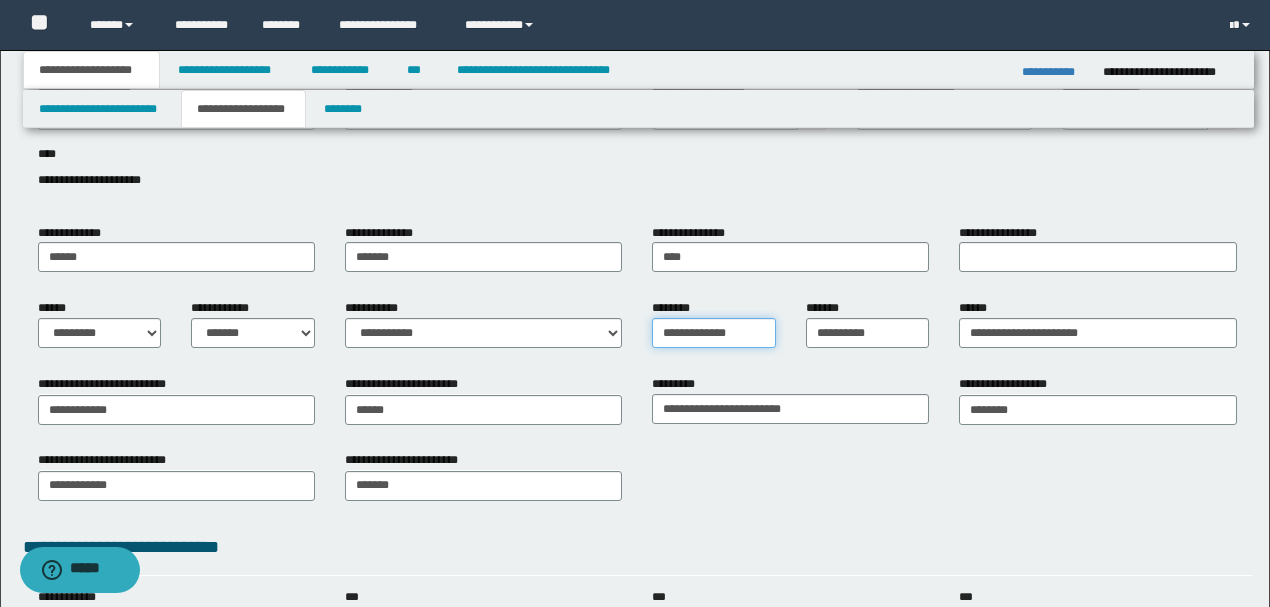 click on "**********" at bounding box center (714, 333) 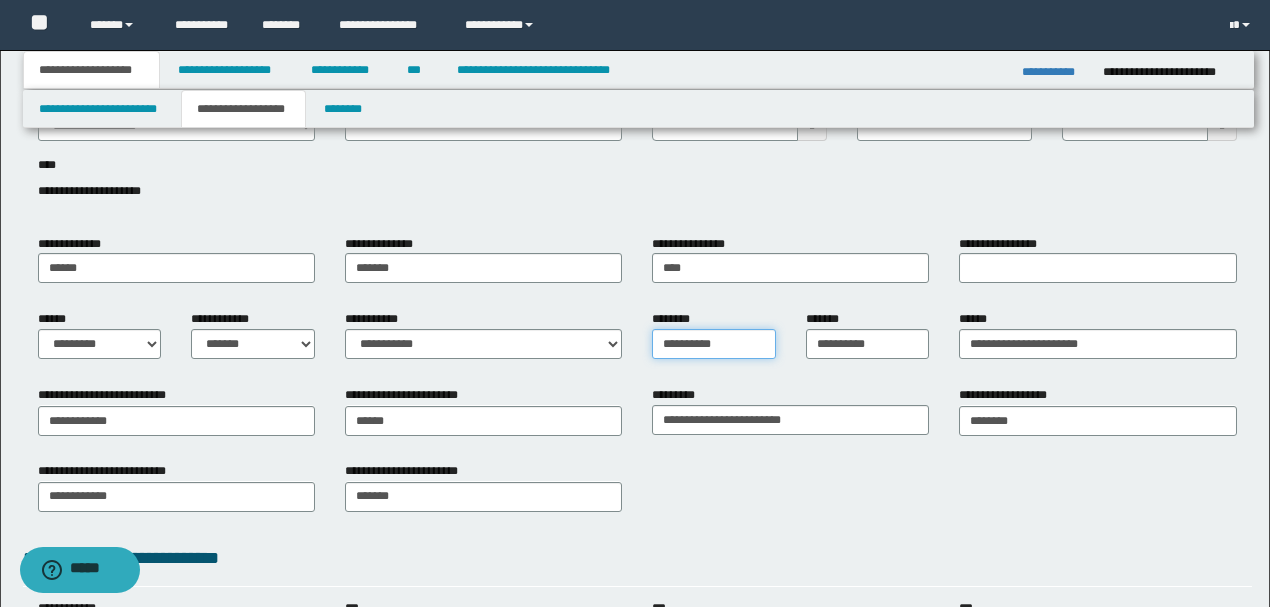scroll, scrollTop: 133, scrollLeft: 0, axis: vertical 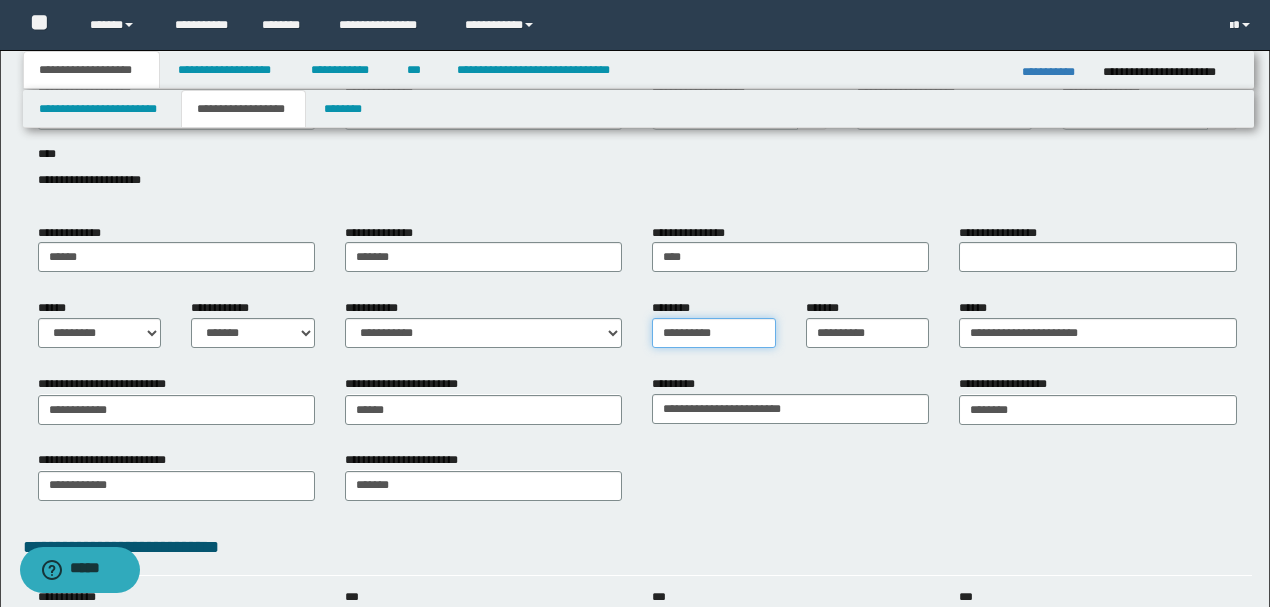 type on "**********" 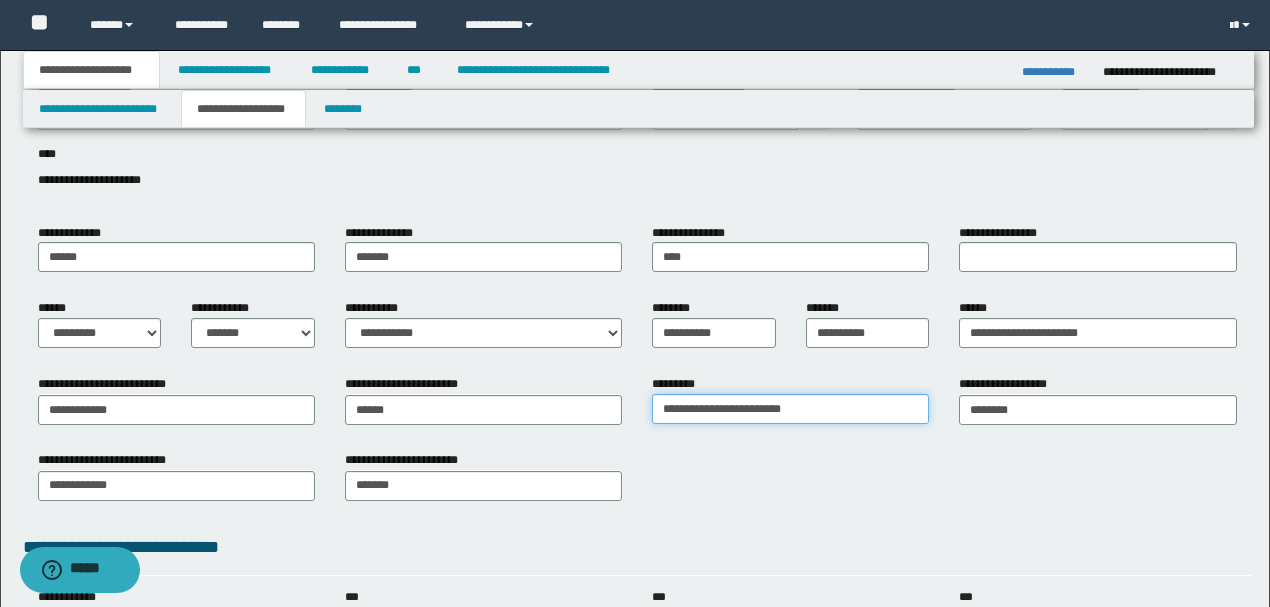 click on "**********" at bounding box center [790, 409] 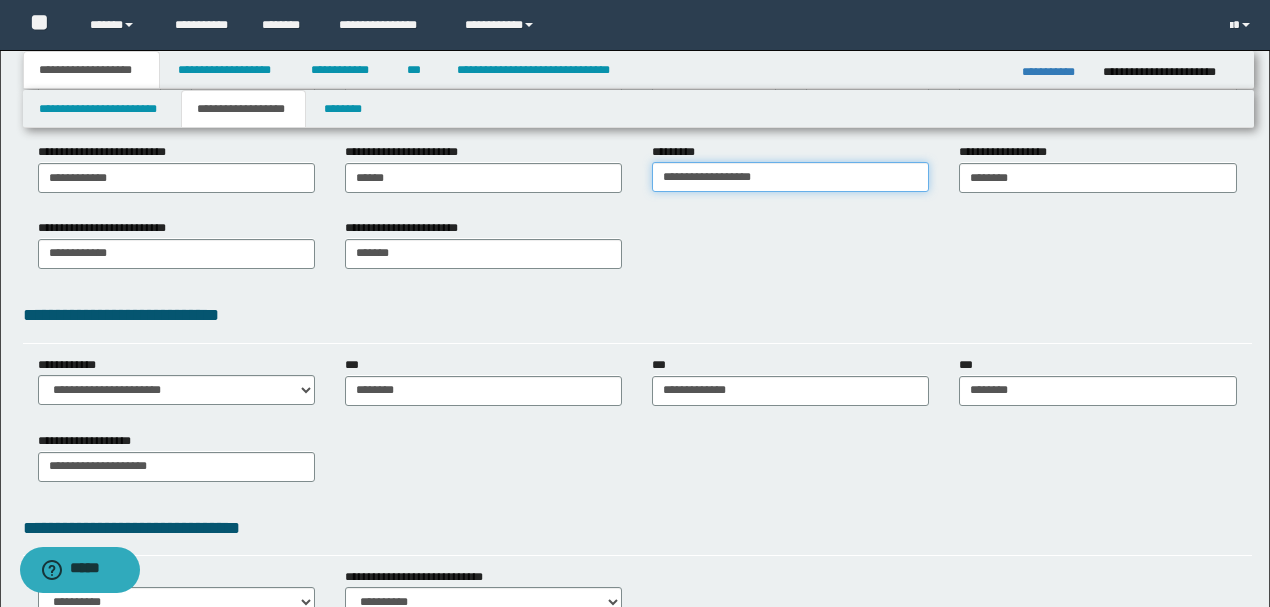 scroll, scrollTop: 400, scrollLeft: 0, axis: vertical 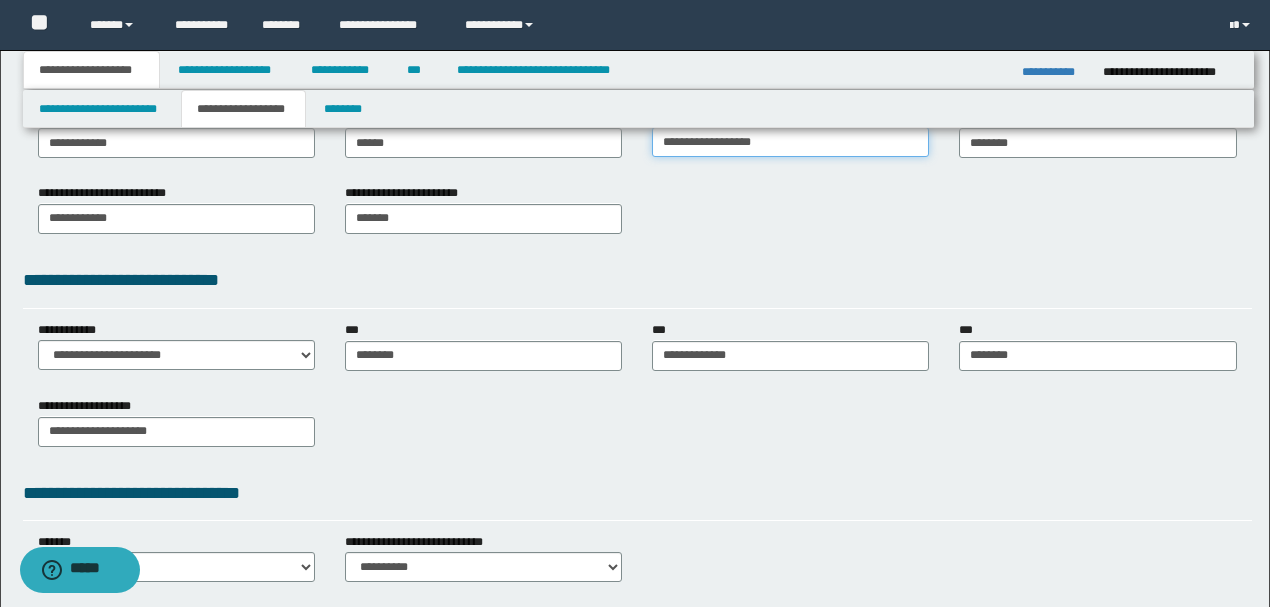 type on "**********" 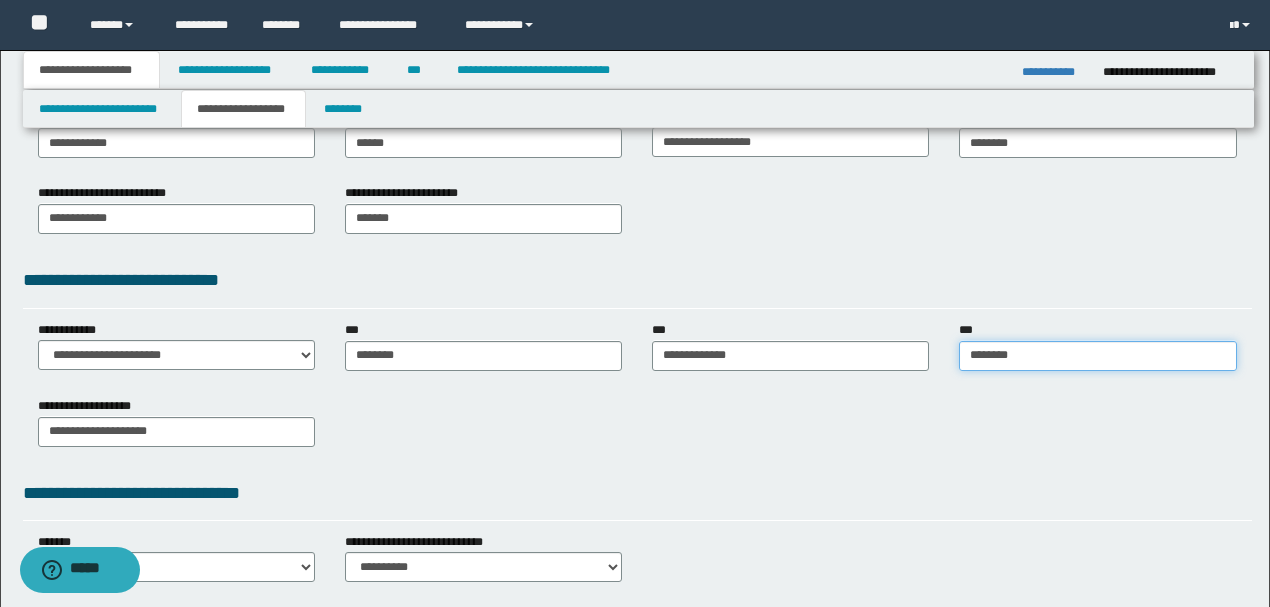 type on "********" 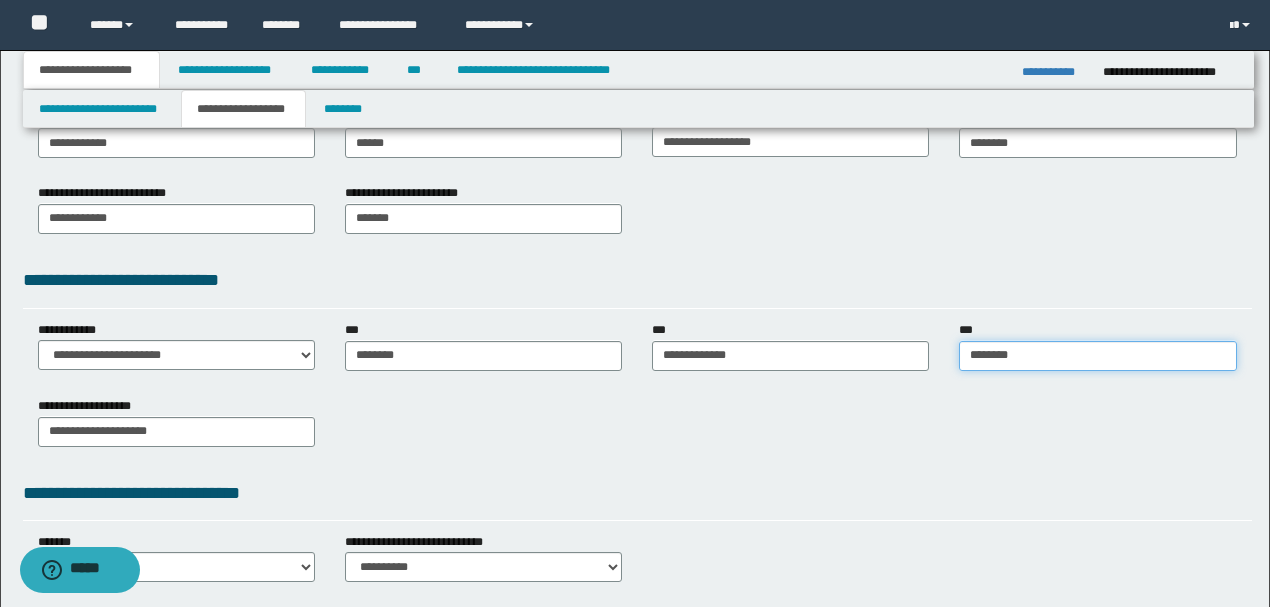 click on "********" at bounding box center (1097, 356) 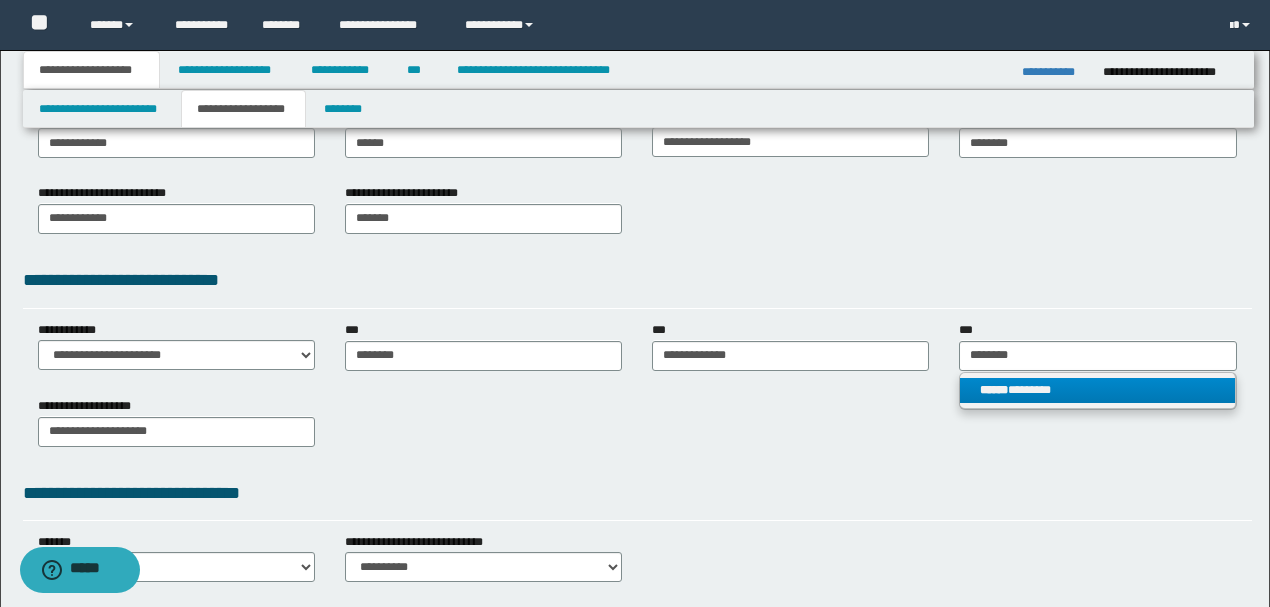 type 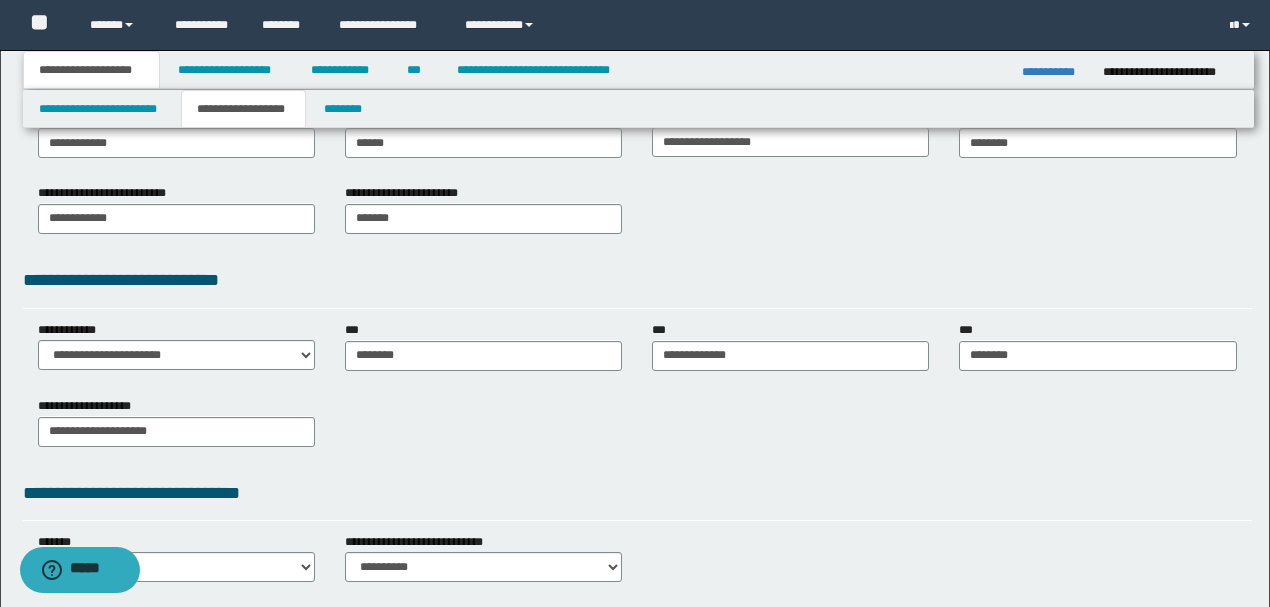 click on "[FIRST]
[LAST] [PHONE]" at bounding box center [637, 429] 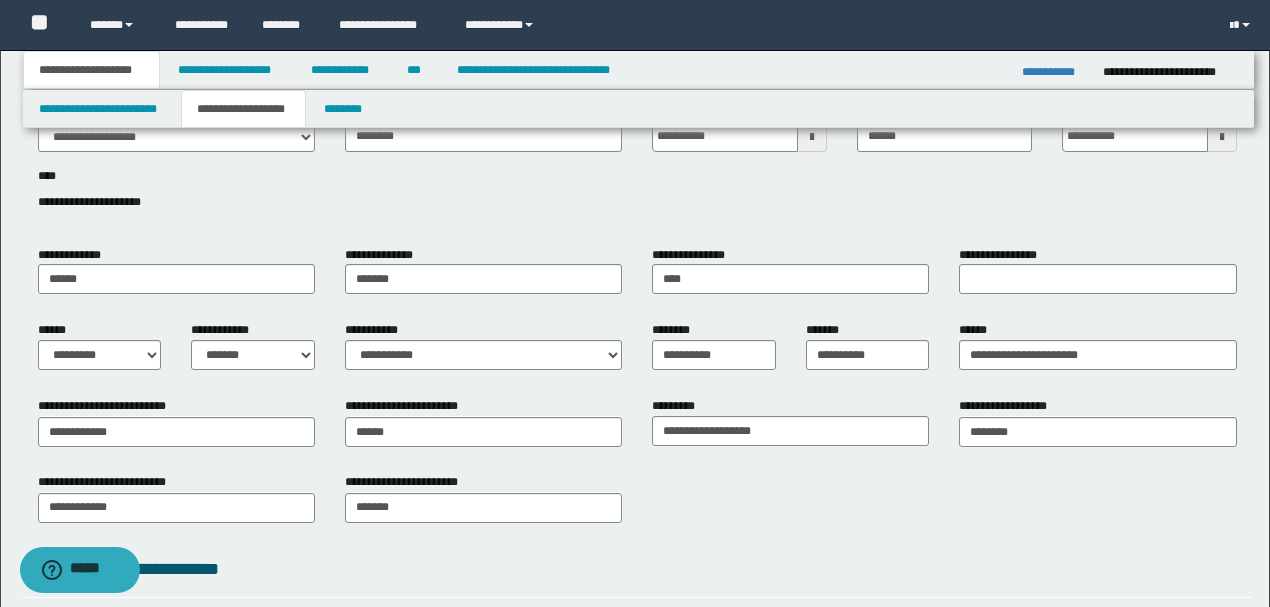 scroll, scrollTop: 0, scrollLeft: 0, axis: both 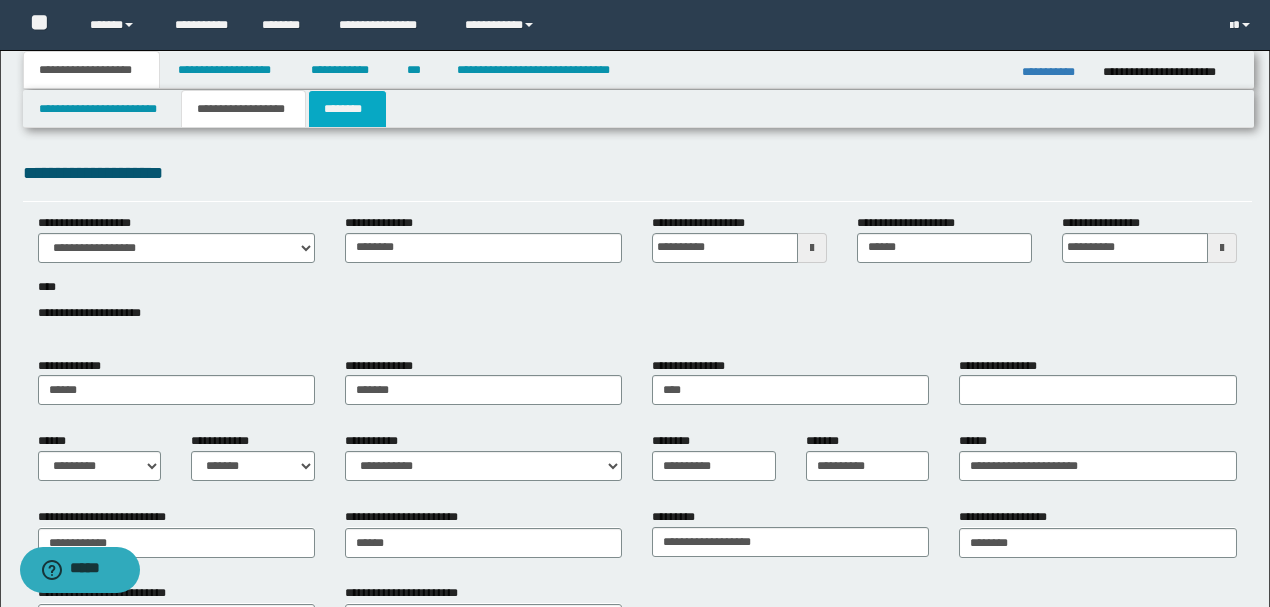 click on "********" at bounding box center [347, 109] 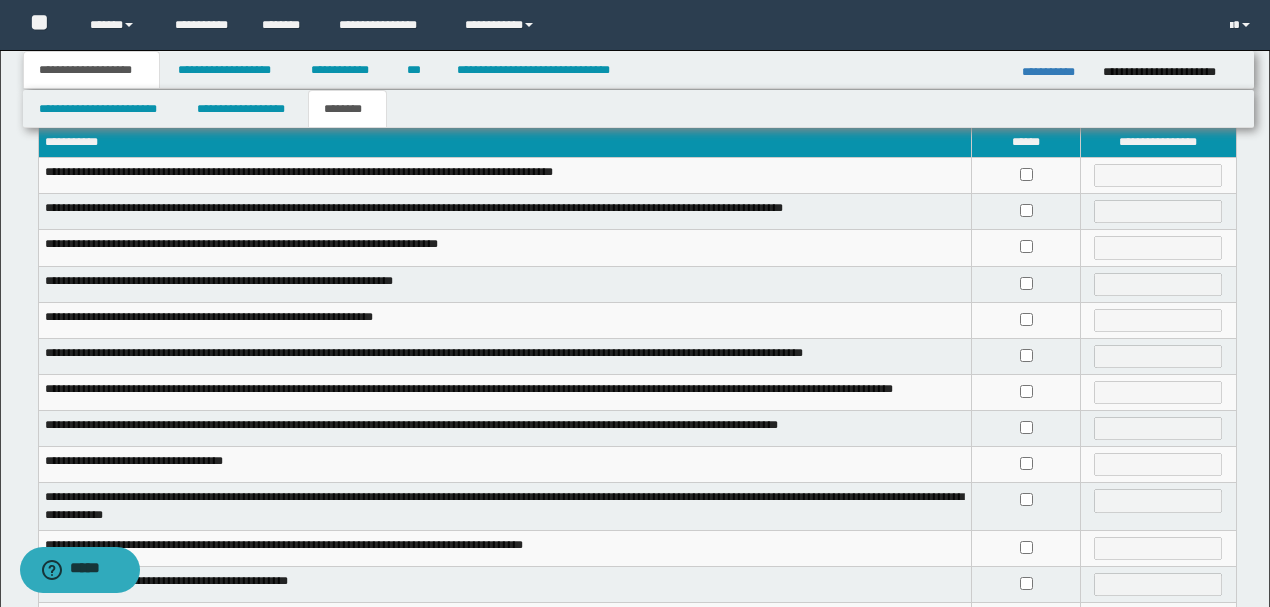 scroll, scrollTop: 200, scrollLeft: 0, axis: vertical 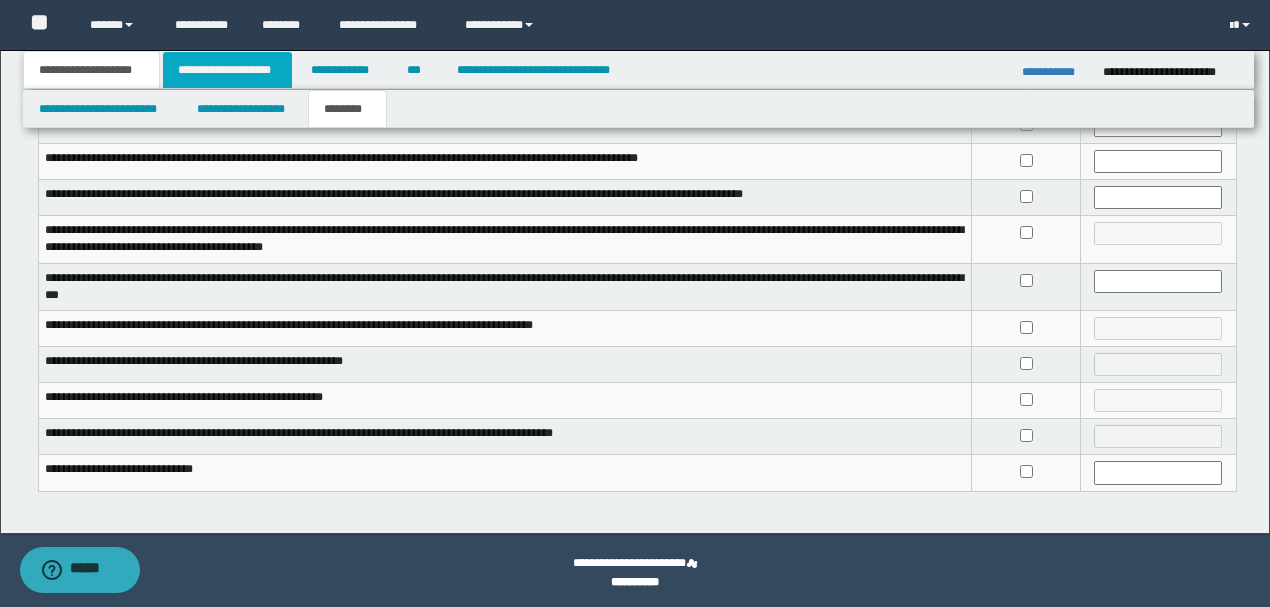 click on "**********" at bounding box center (227, 70) 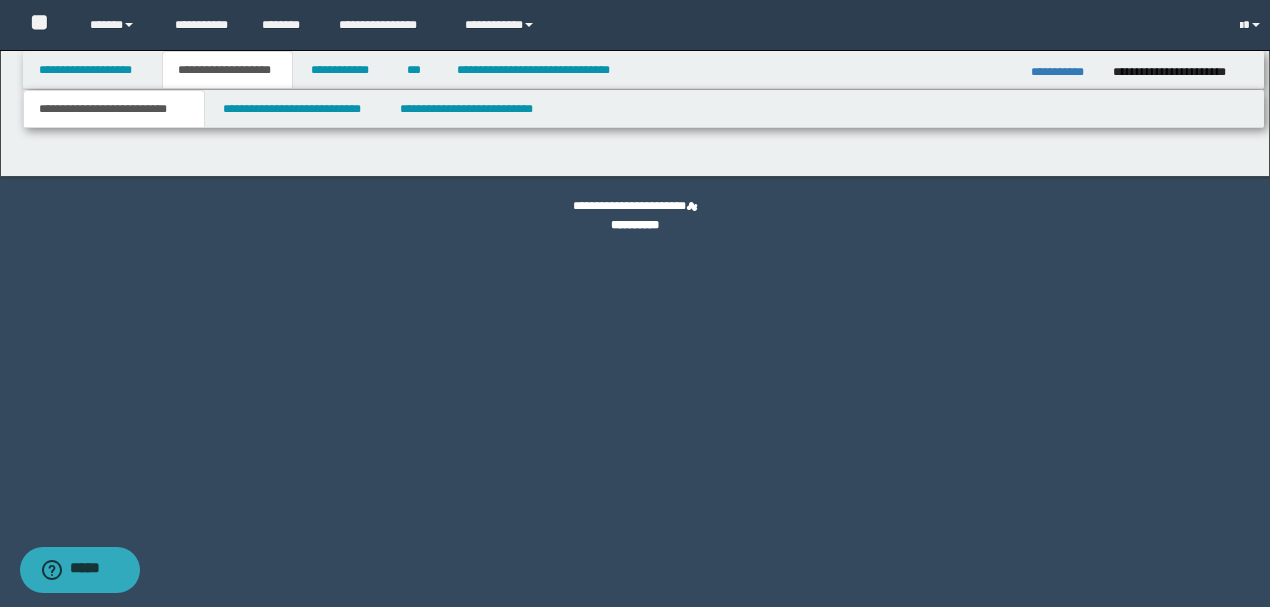 scroll, scrollTop: 0, scrollLeft: 0, axis: both 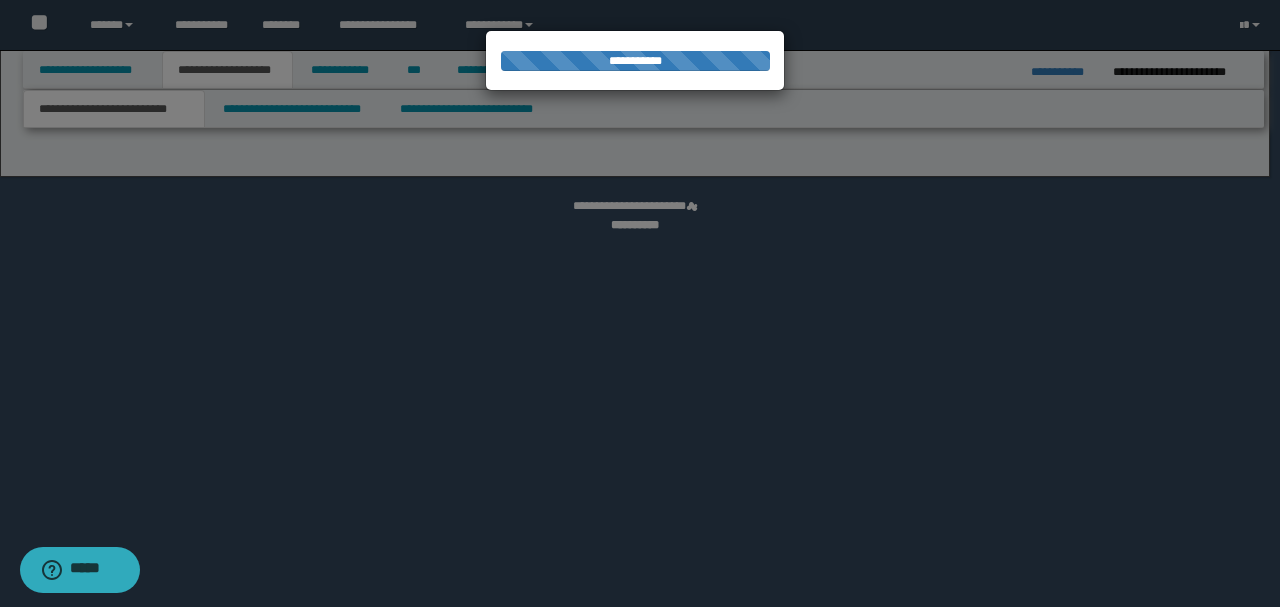 select on "*" 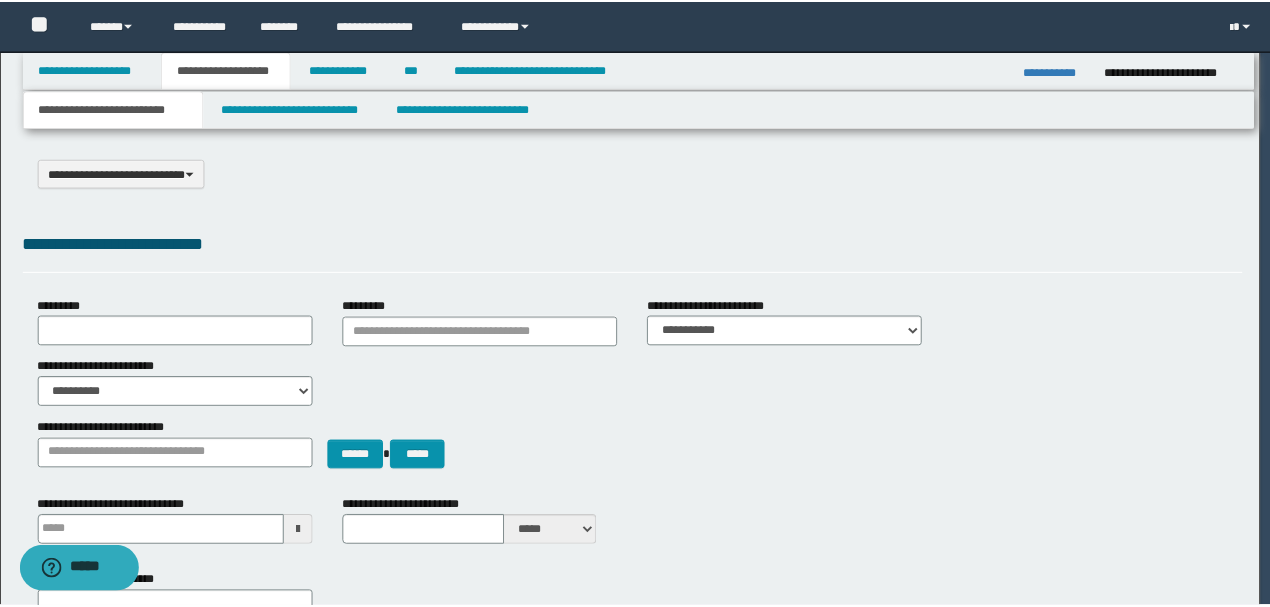 scroll, scrollTop: 0, scrollLeft: 0, axis: both 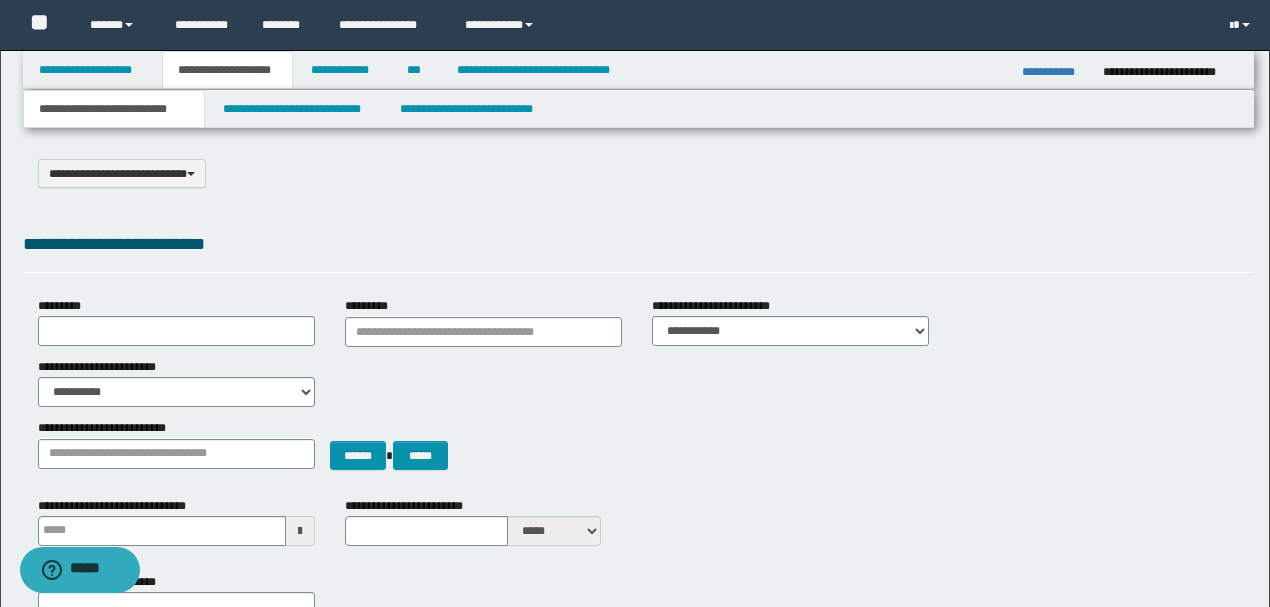 type 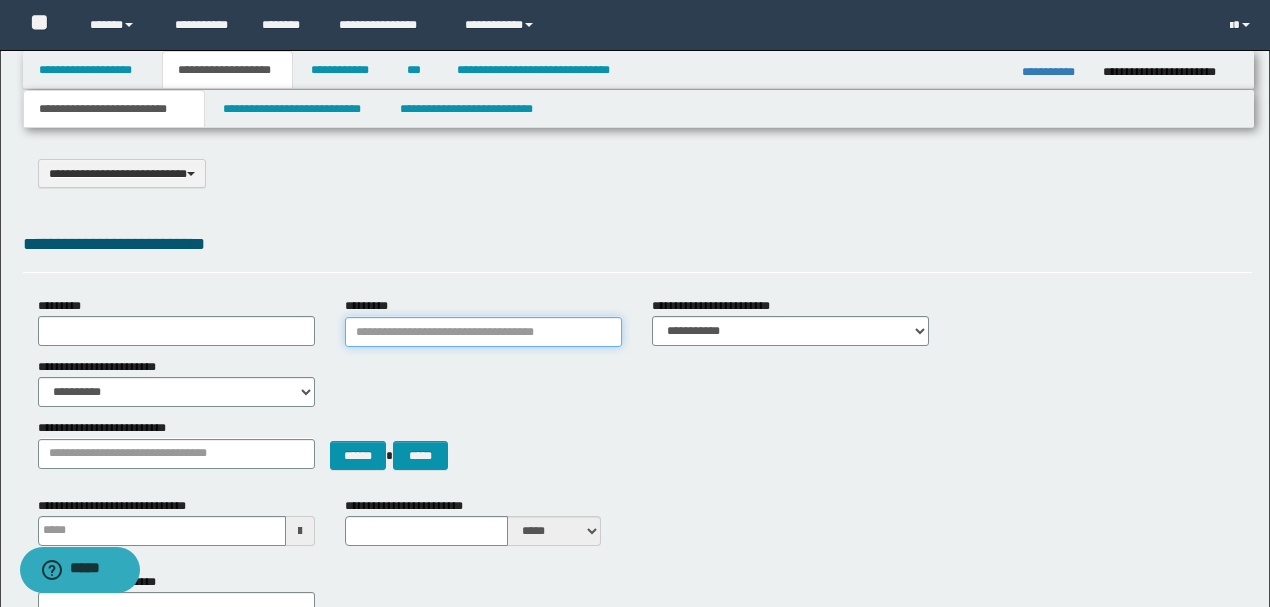 click on "*********" at bounding box center [483, 332] 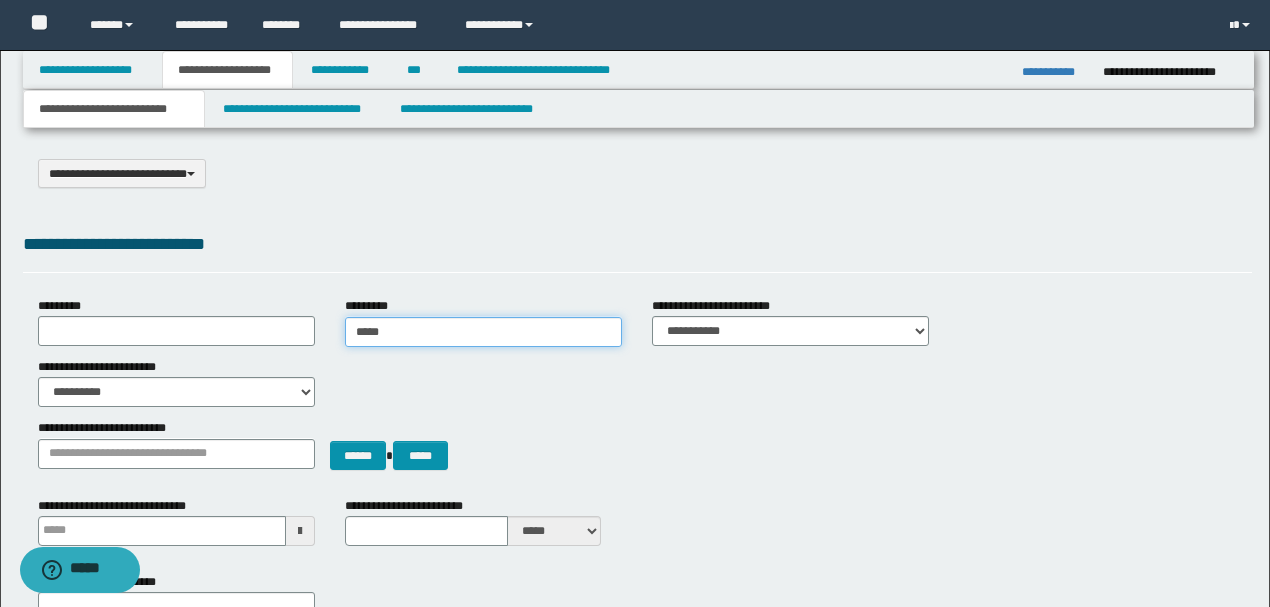 type on "******" 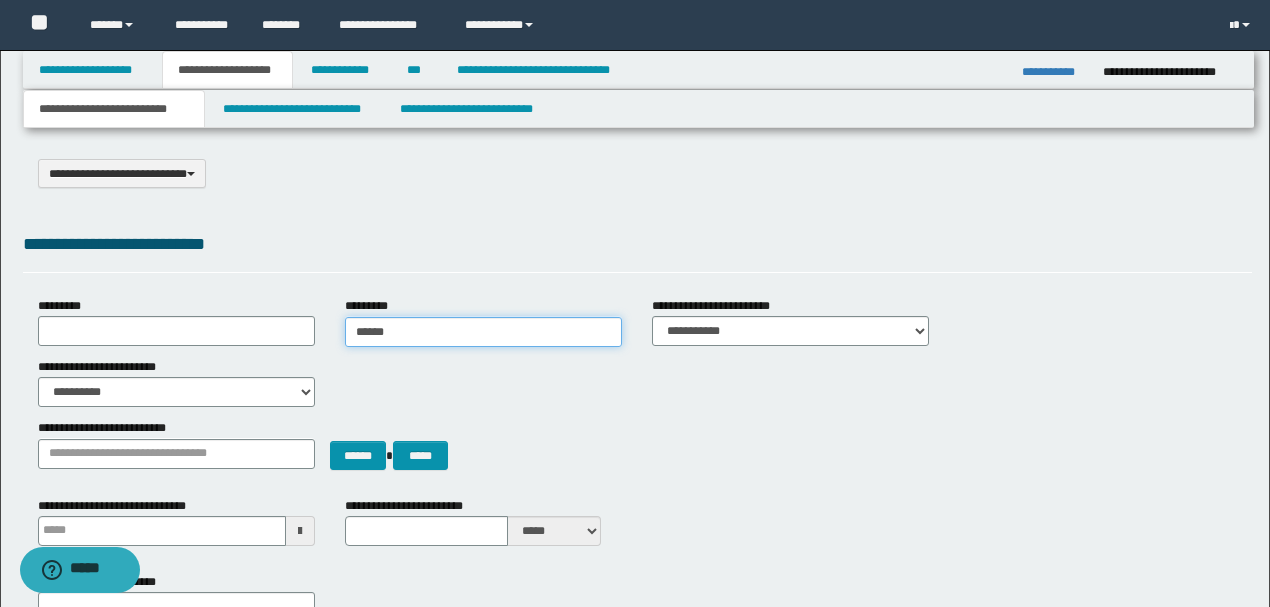 type on "******" 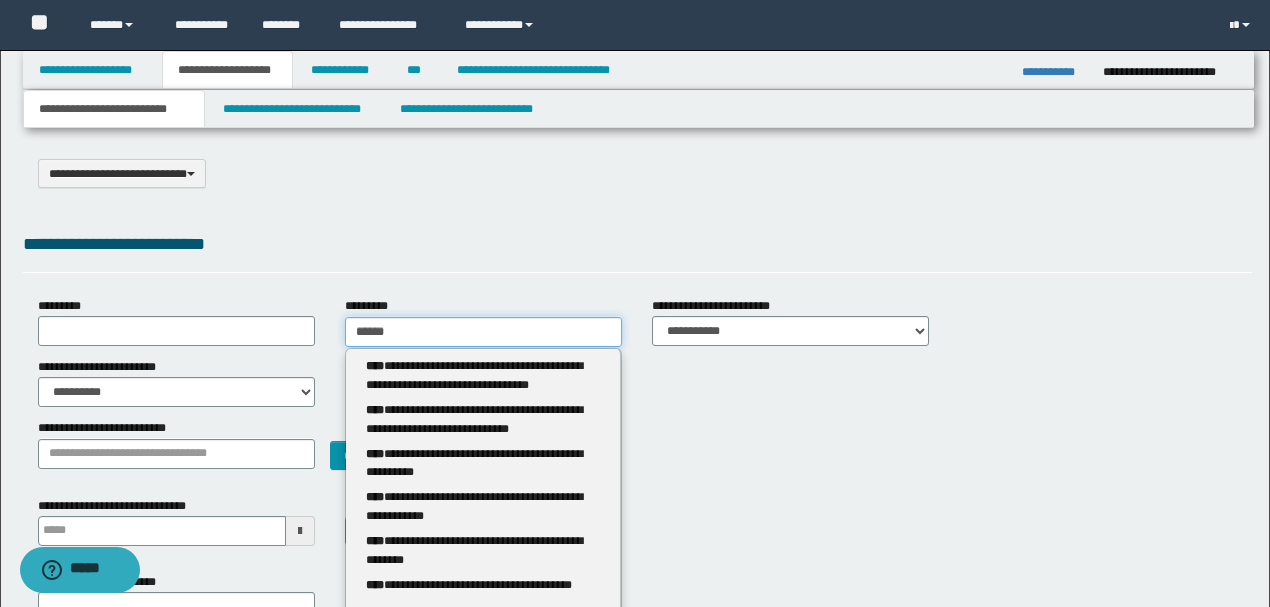 type 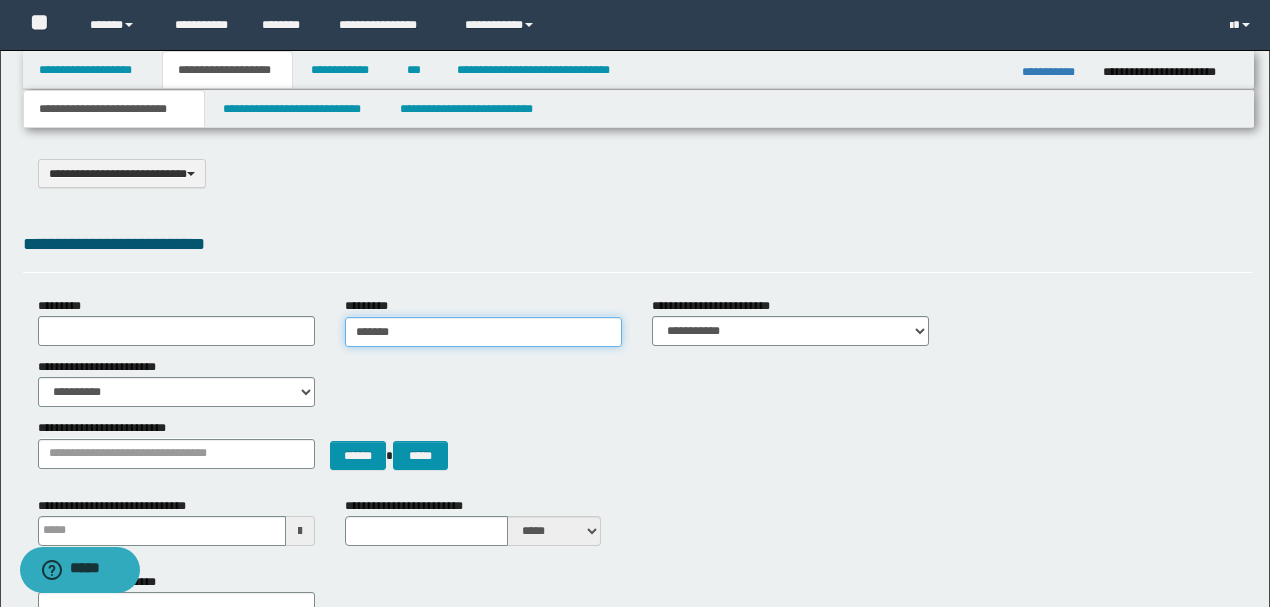 type on "*******" 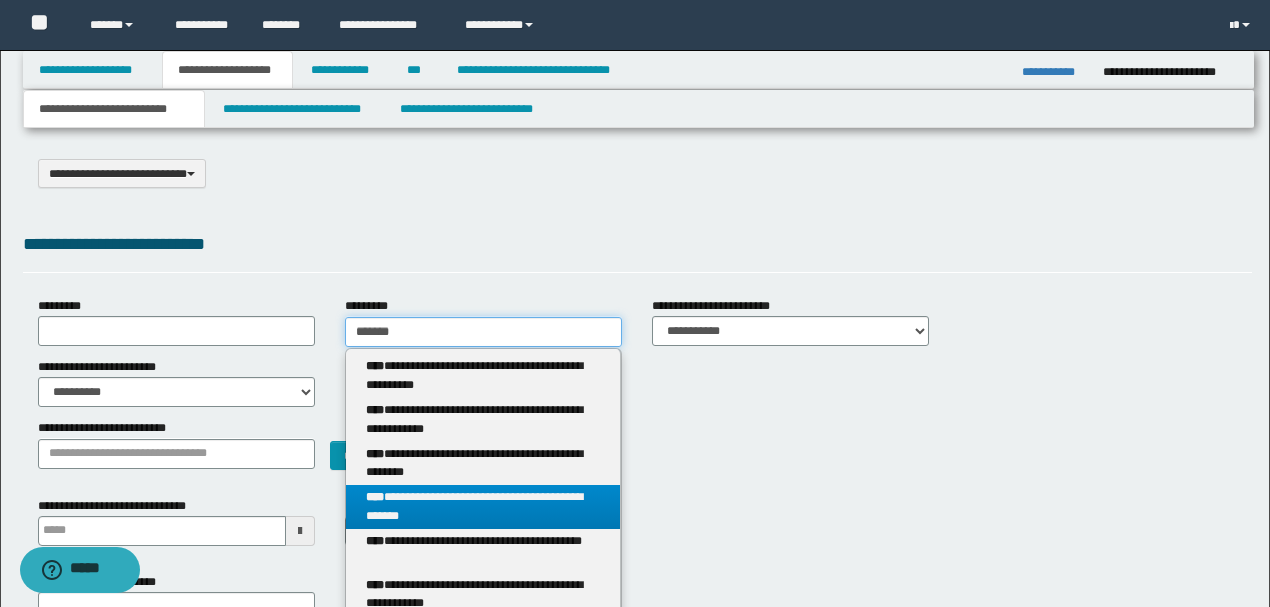 type on "*******" 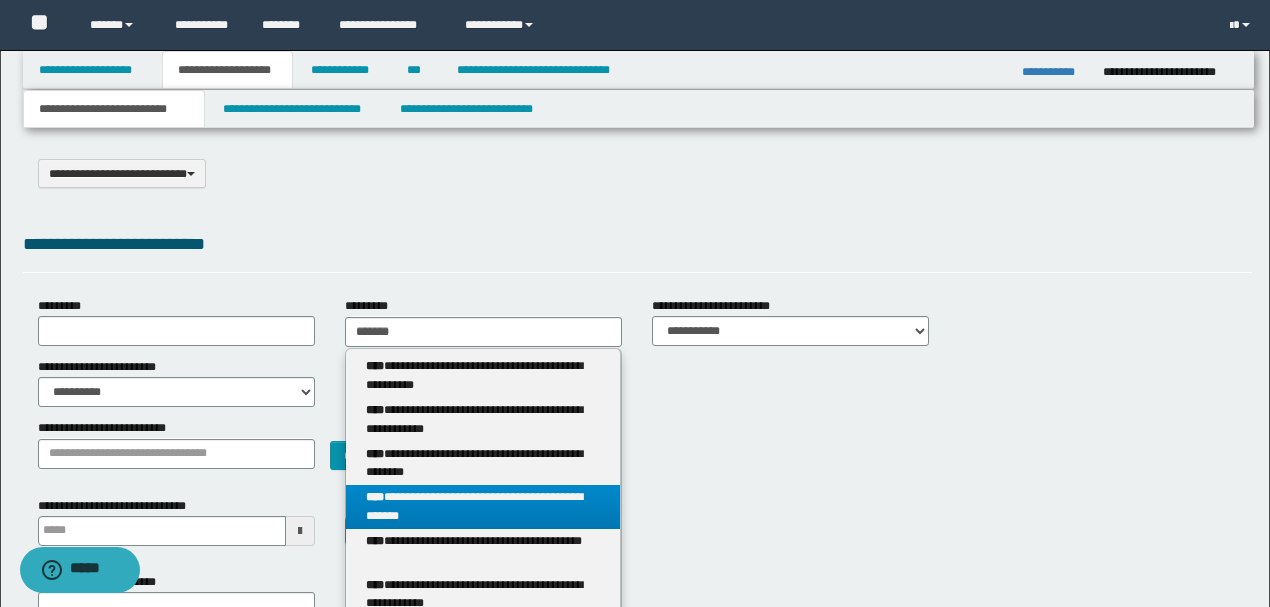click on "****" at bounding box center (375, 497) 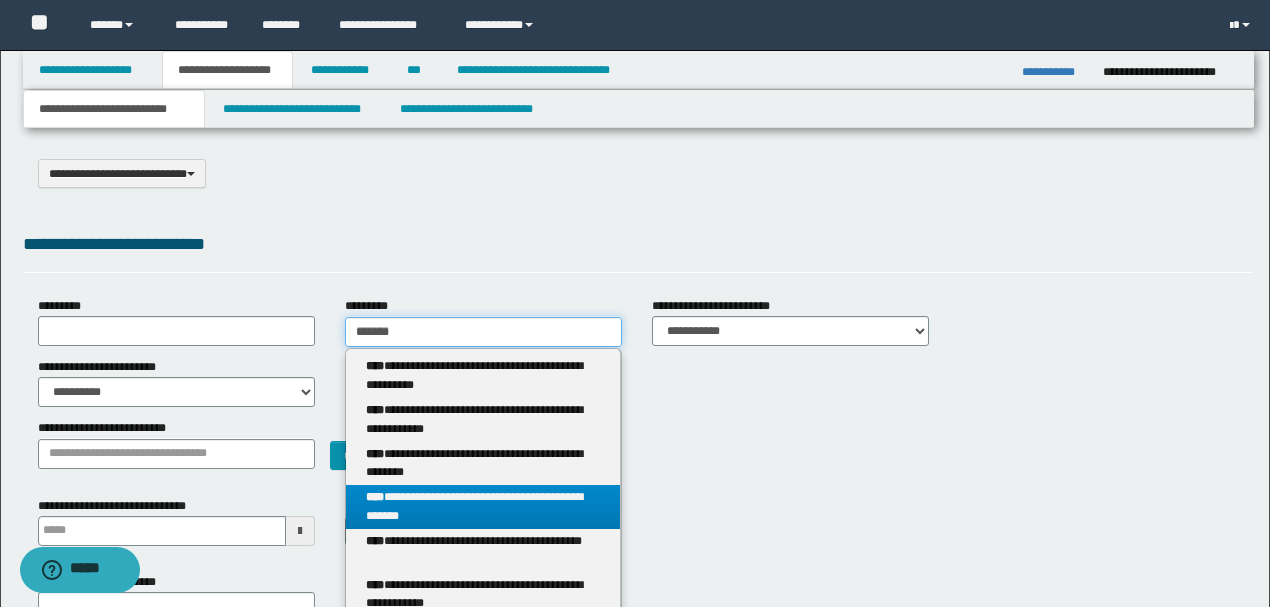 type 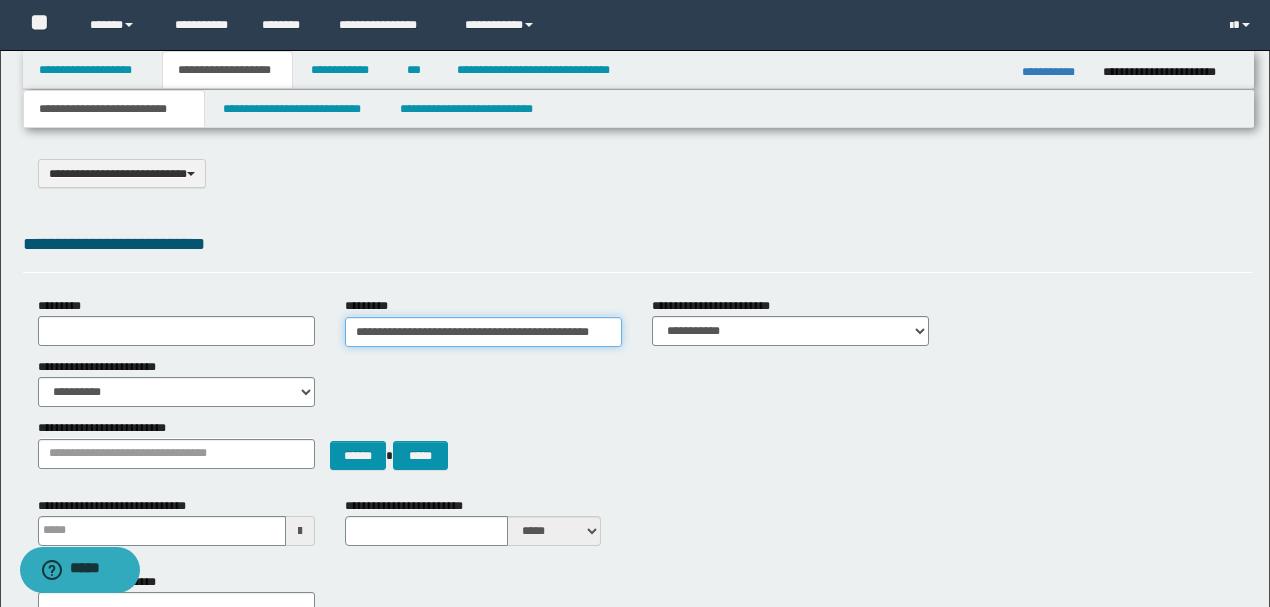 scroll, scrollTop: 0, scrollLeft: 4, axis: horizontal 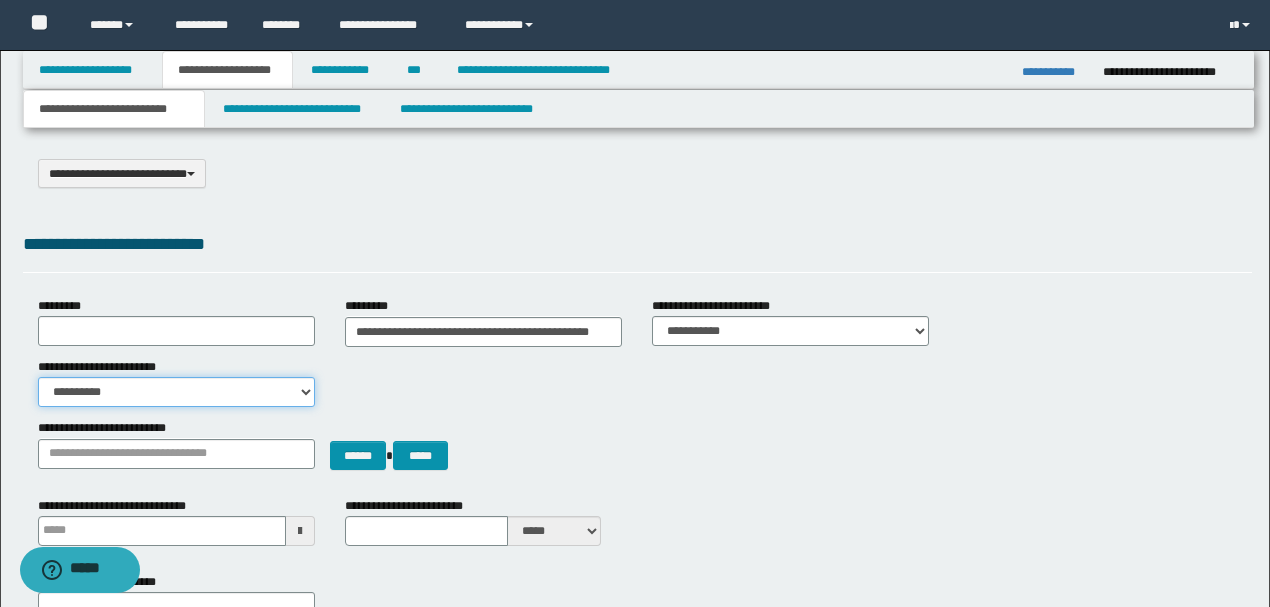 click on "**********" at bounding box center [176, 392] 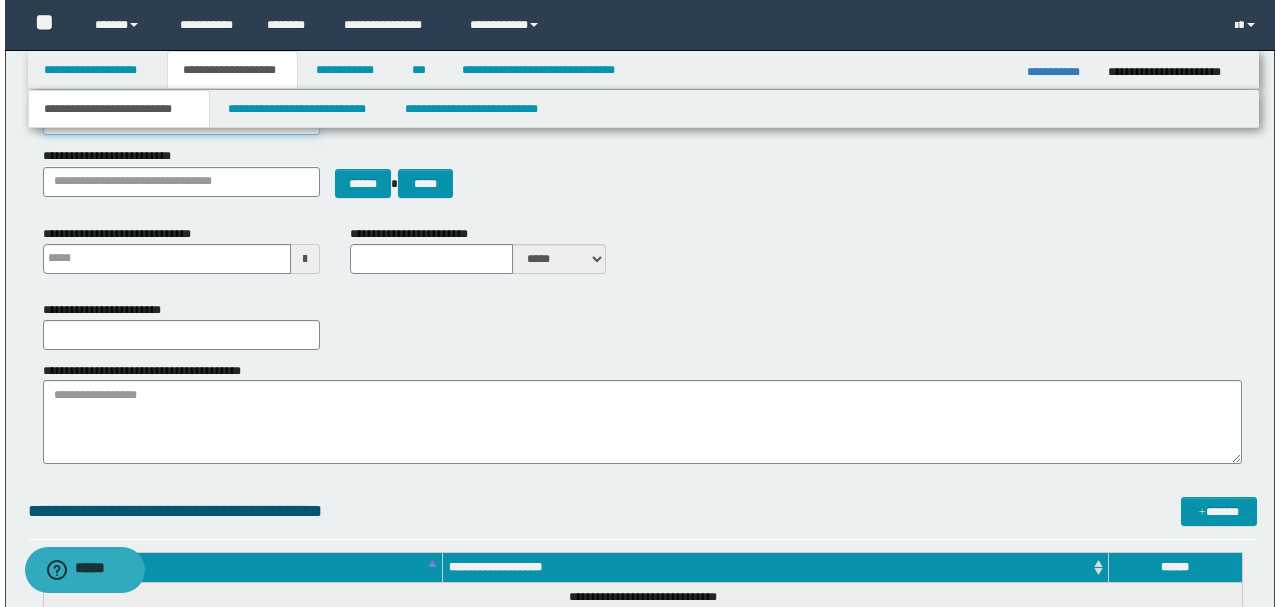 scroll, scrollTop: 0, scrollLeft: 0, axis: both 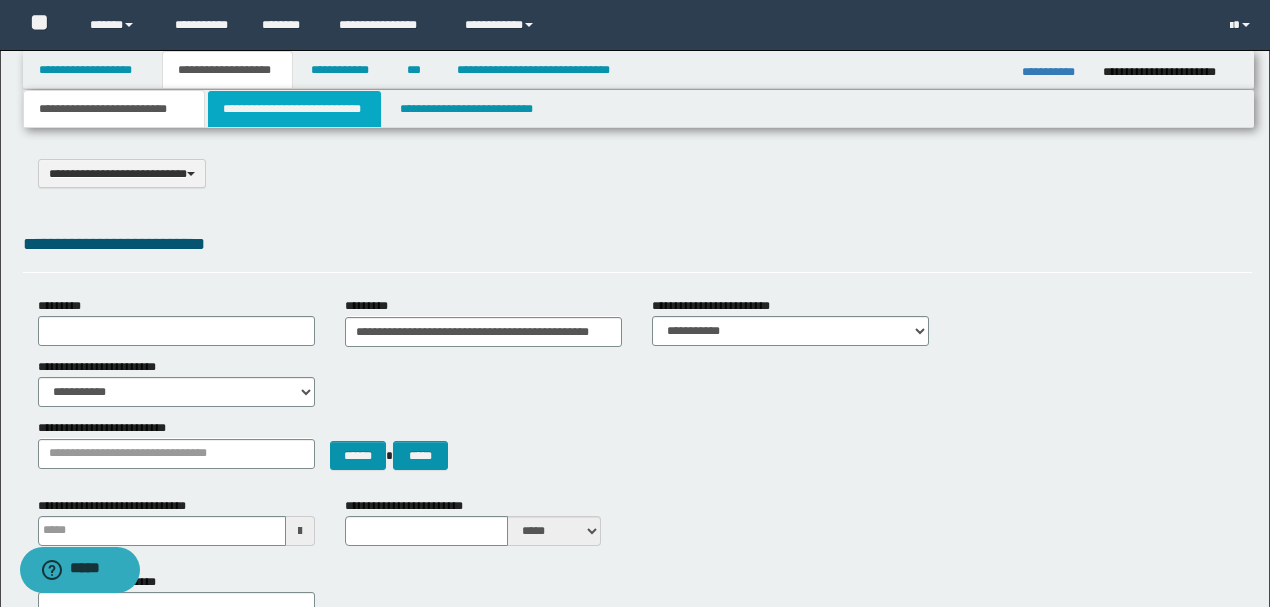 click on "**********" at bounding box center (294, 109) 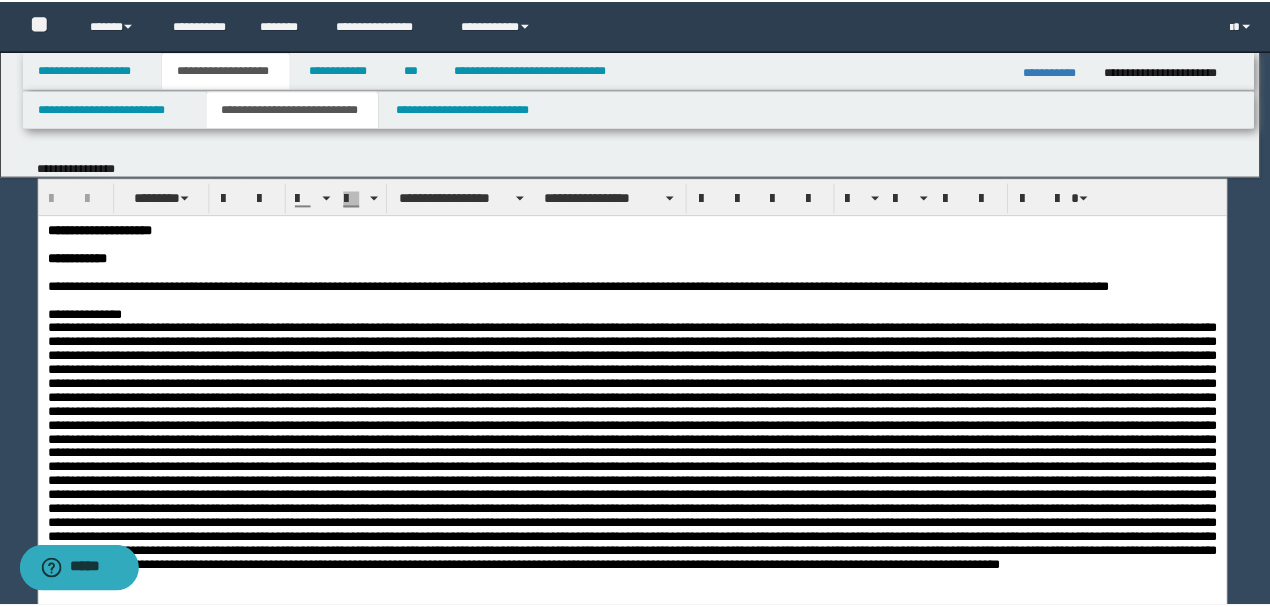 scroll, scrollTop: 0, scrollLeft: 0, axis: both 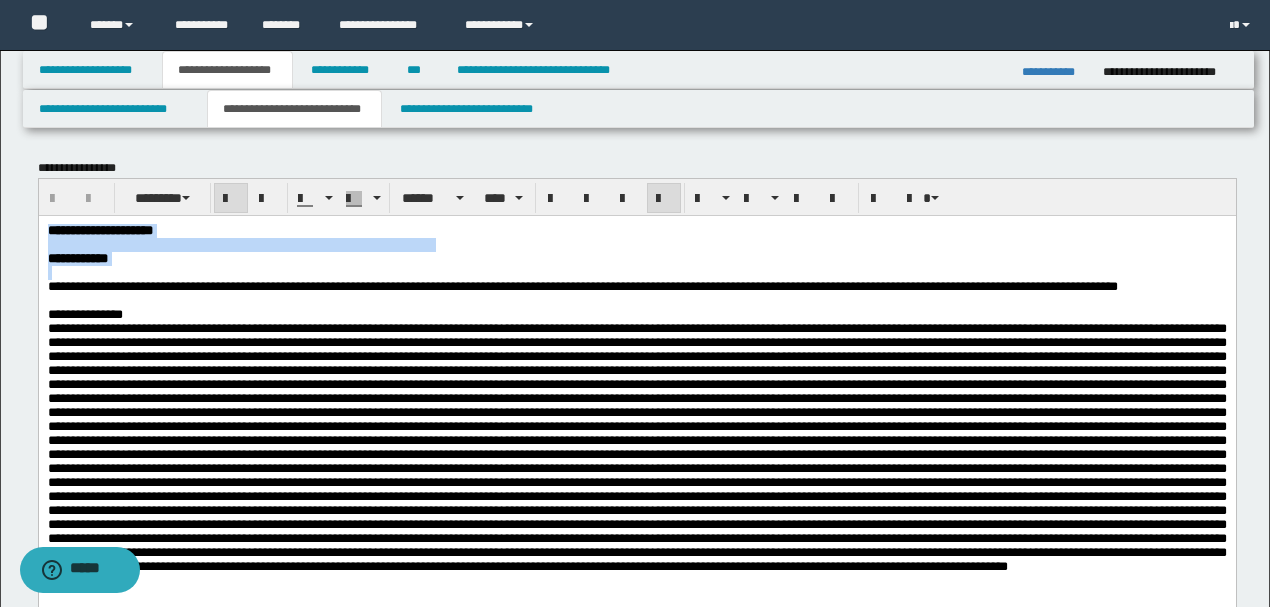 drag, startPoint x: 222, startPoint y: 277, endPoint x: 113, endPoint y: 416, distance: 176.64088 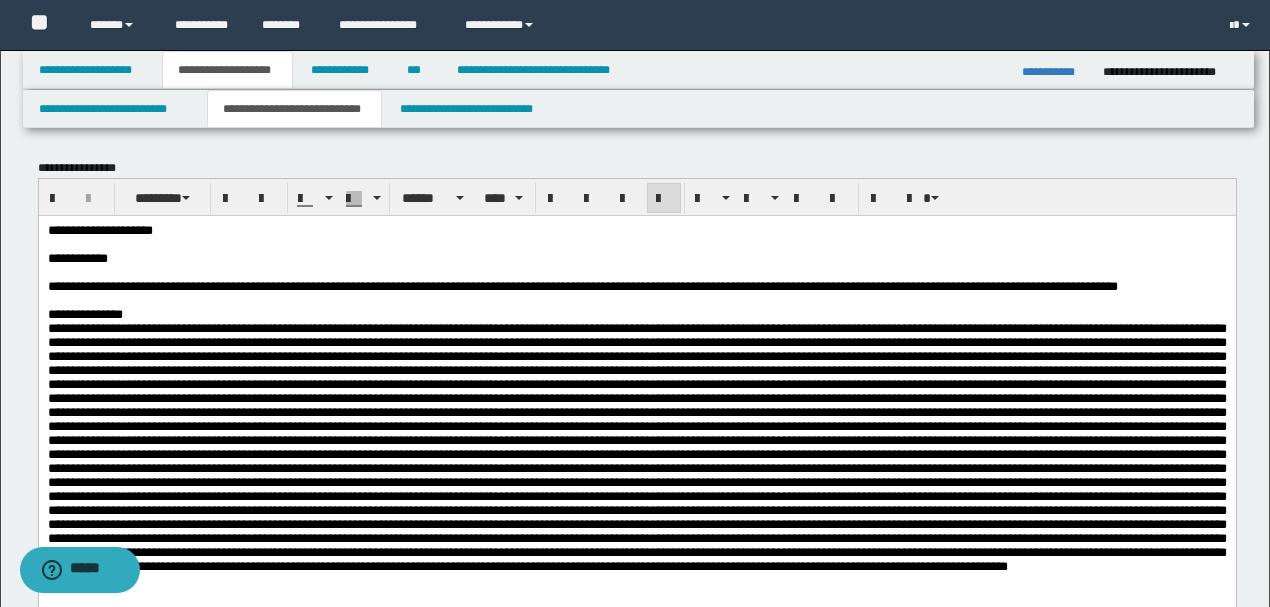 click on "[FIRST]                                                                                                   [LAST]   [PHONE]   [EMAIL]   [ADDRESS_LINE_1]   [ADDRESS_LINE_2]   [ADDRESS_LINE_3]" at bounding box center [636, 423] 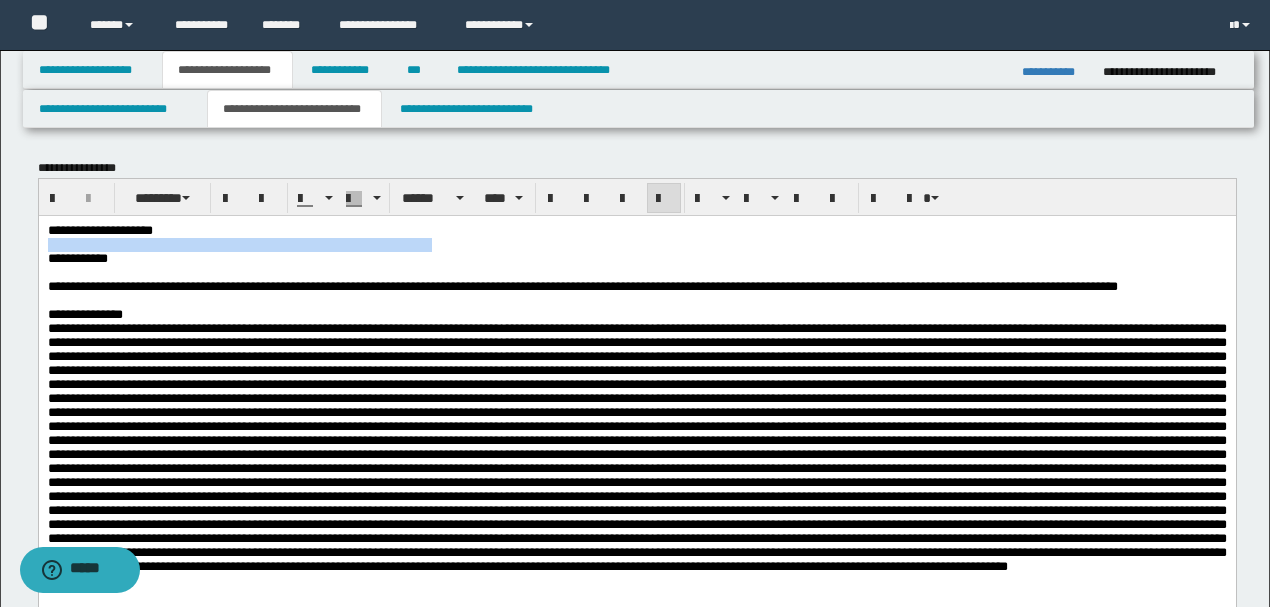 drag, startPoint x: 217, startPoint y: 230, endPoint x: 52, endPoint y: 471, distance: 292.0719 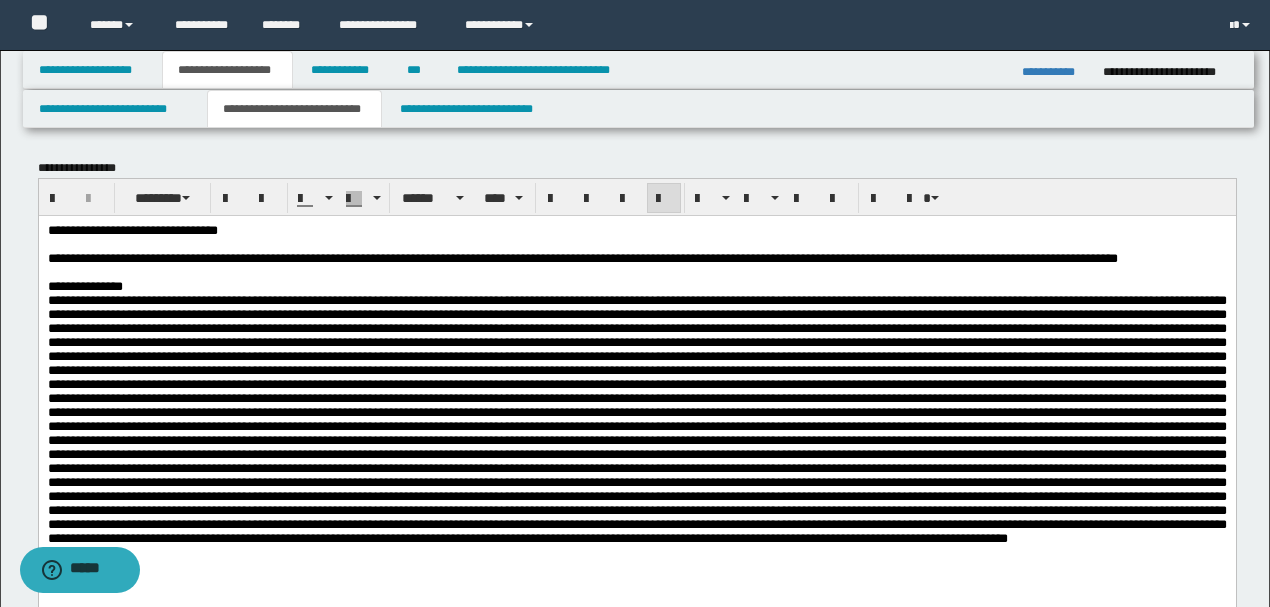 click on "**********" at bounding box center [636, 230] 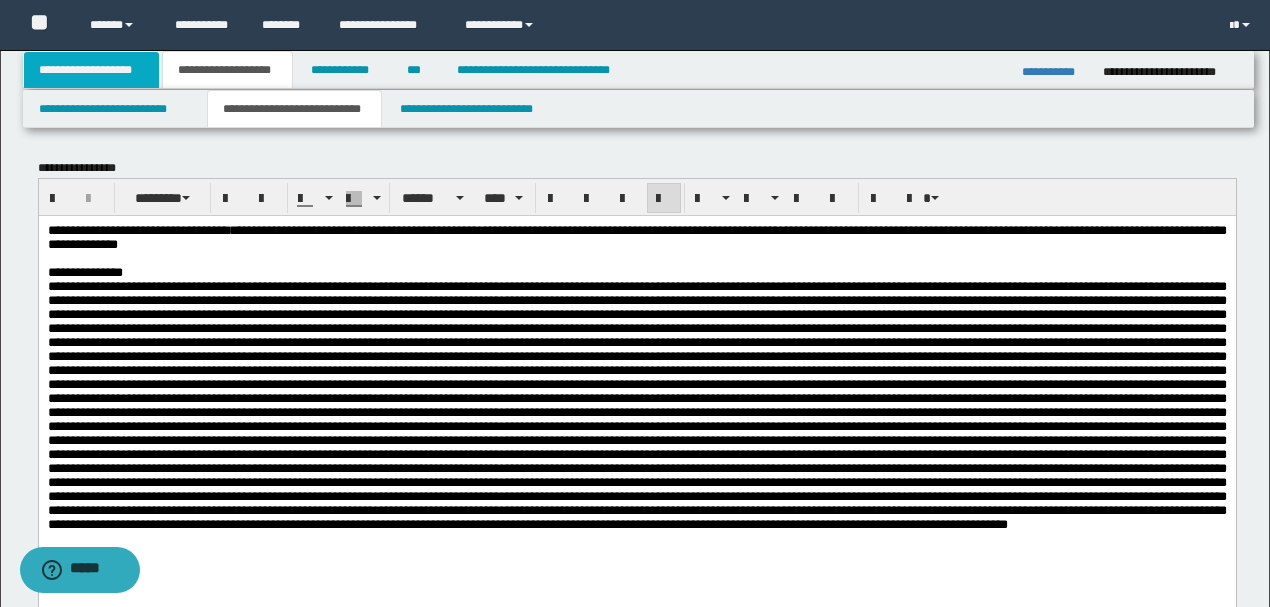 click on "**********" at bounding box center [92, 70] 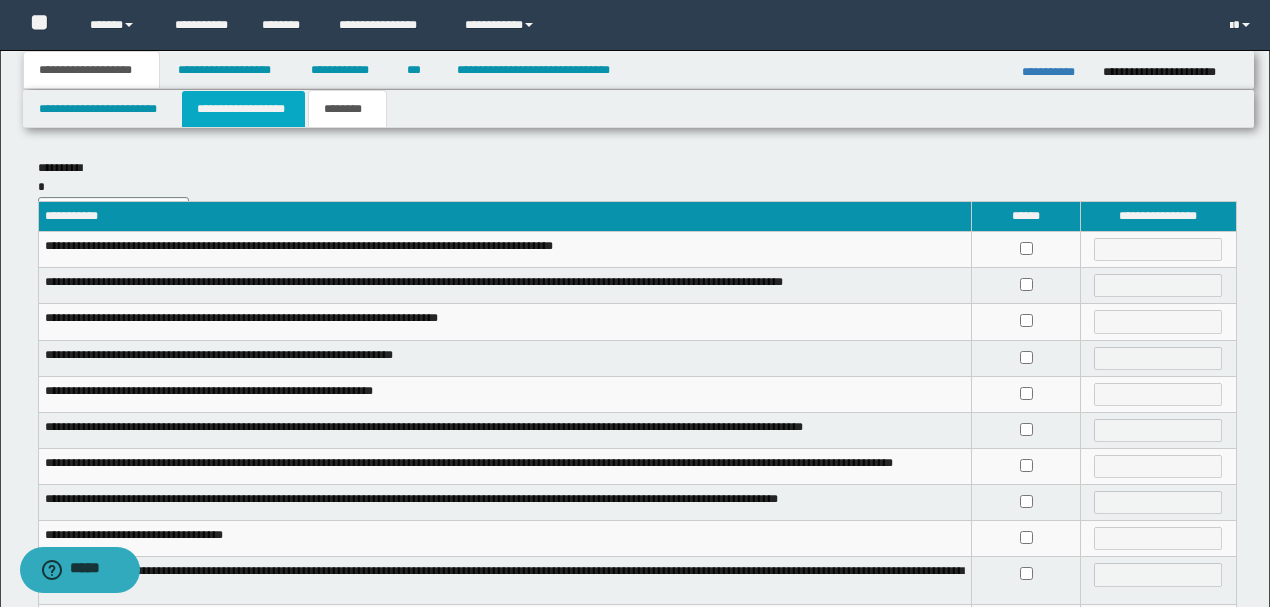 click on "**********" at bounding box center [243, 109] 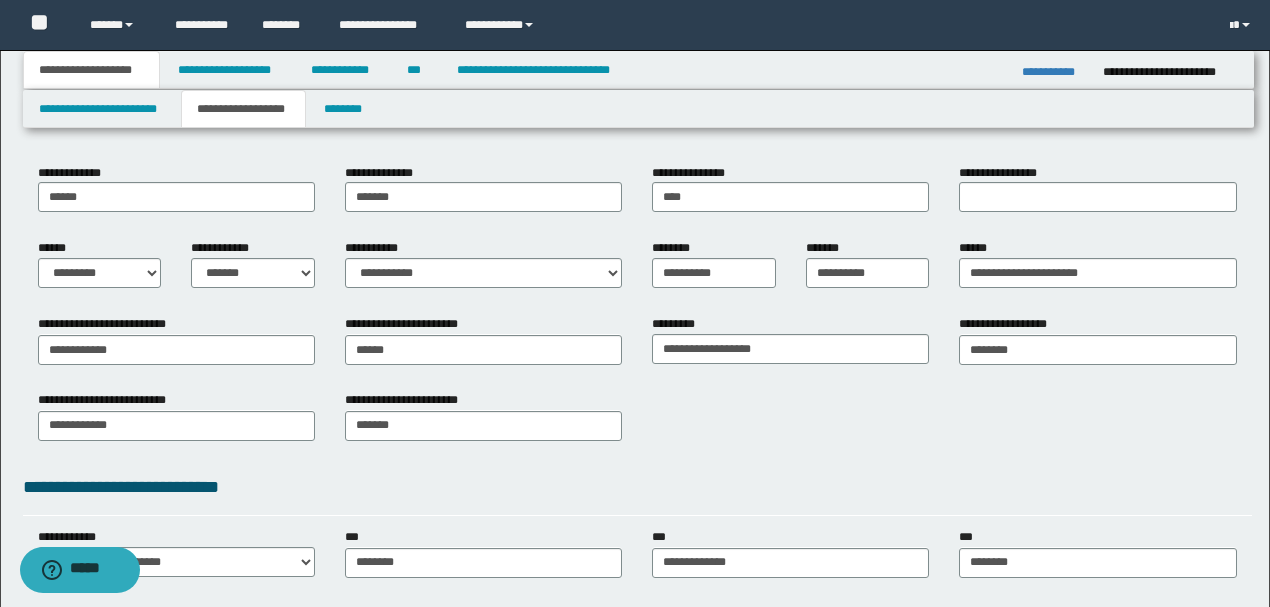 scroll, scrollTop: 200, scrollLeft: 0, axis: vertical 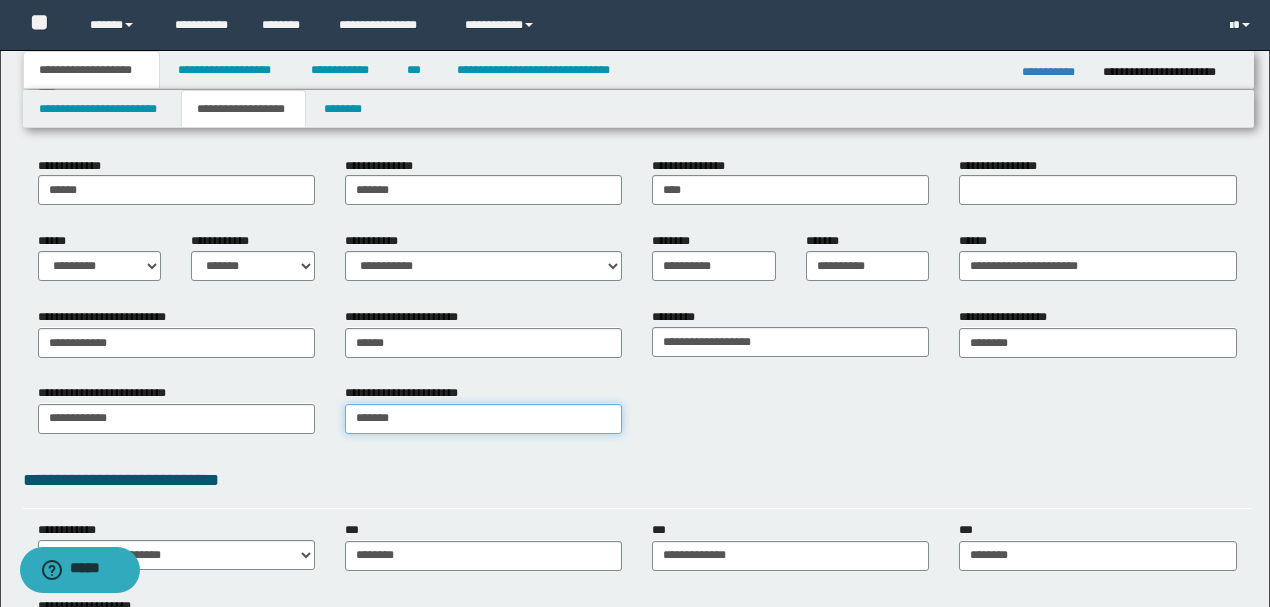 type on "*******" 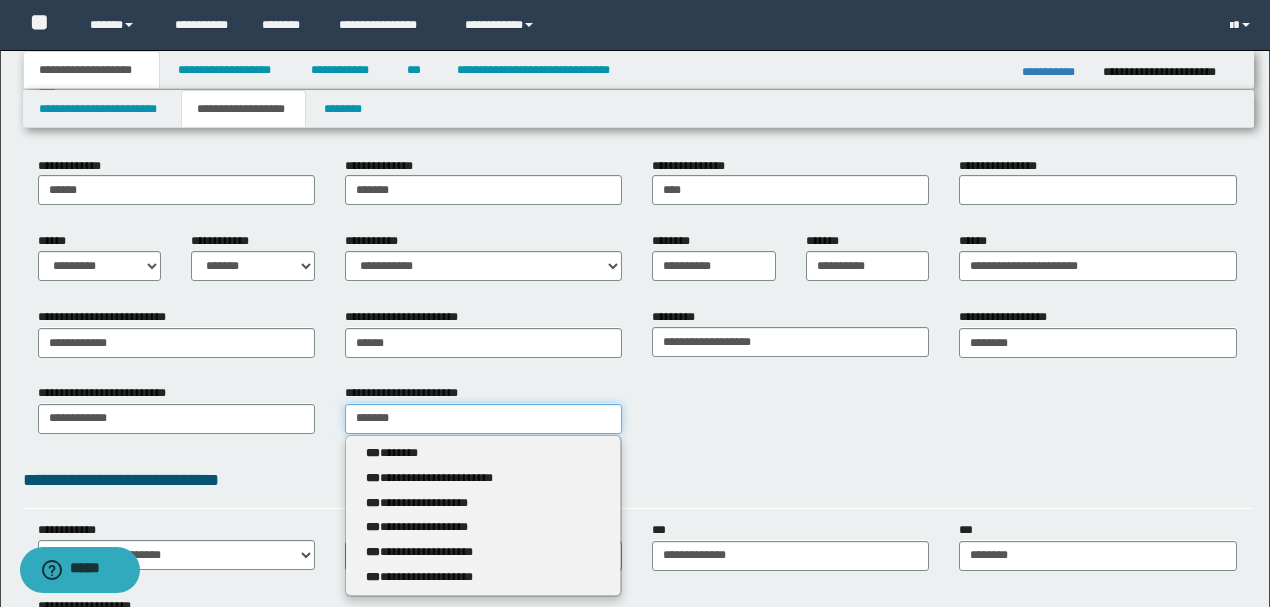 drag, startPoint x: 331, startPoint y: 418, endPoint x: 227, endPoint y: 418, distance: 104 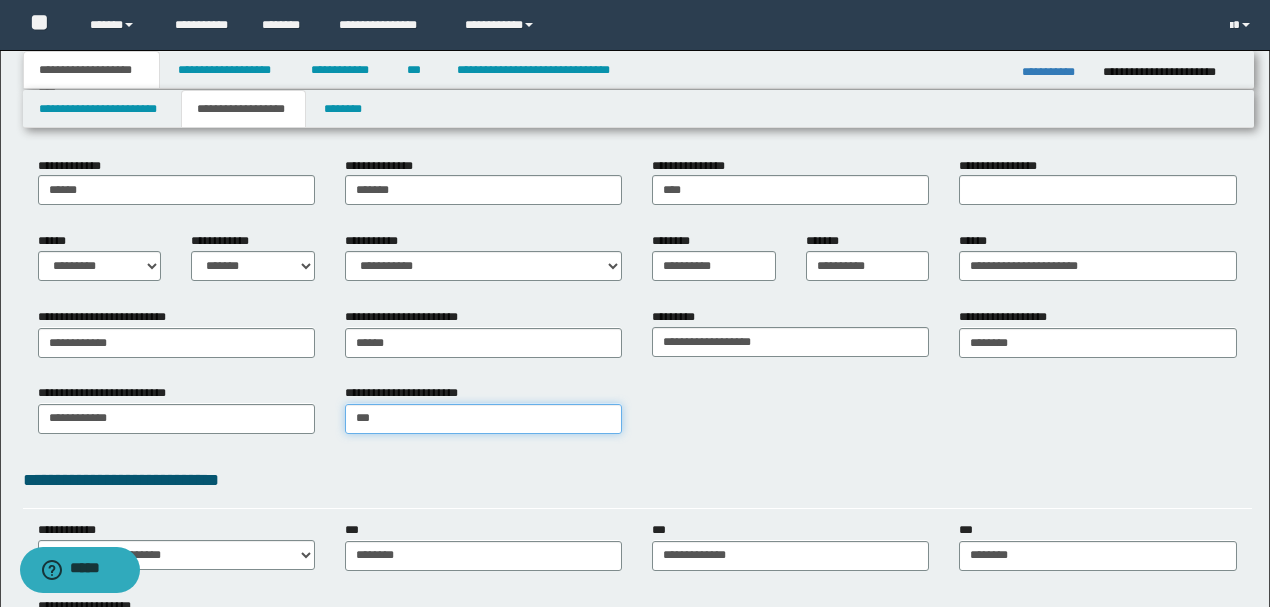 type on "****" 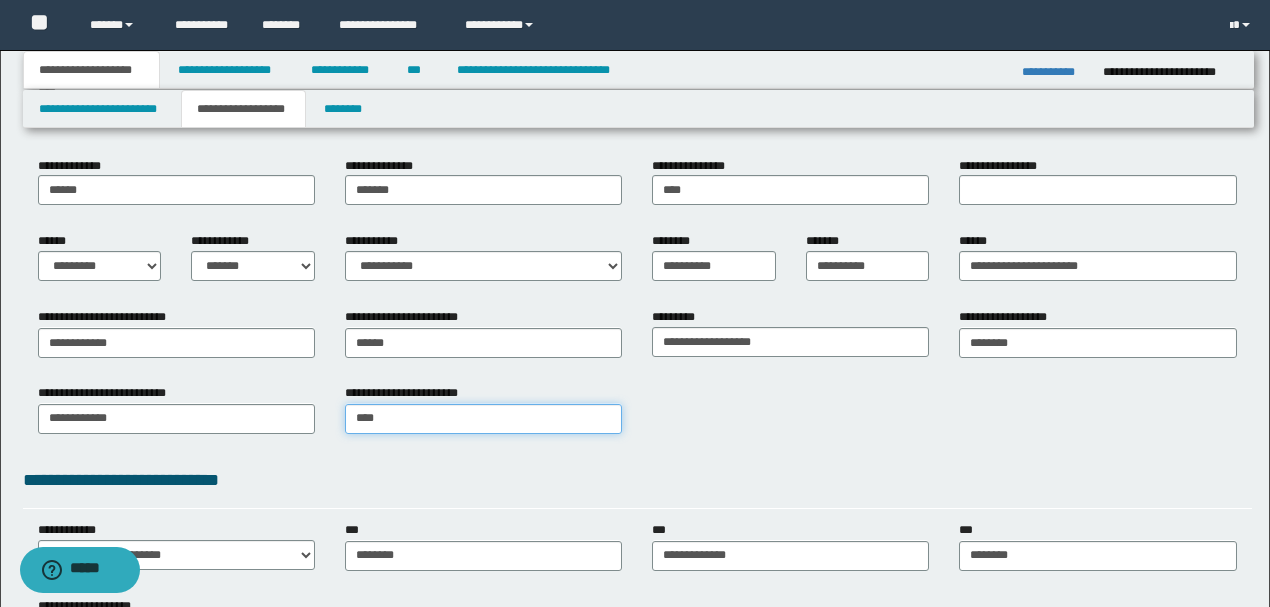type on "**********" 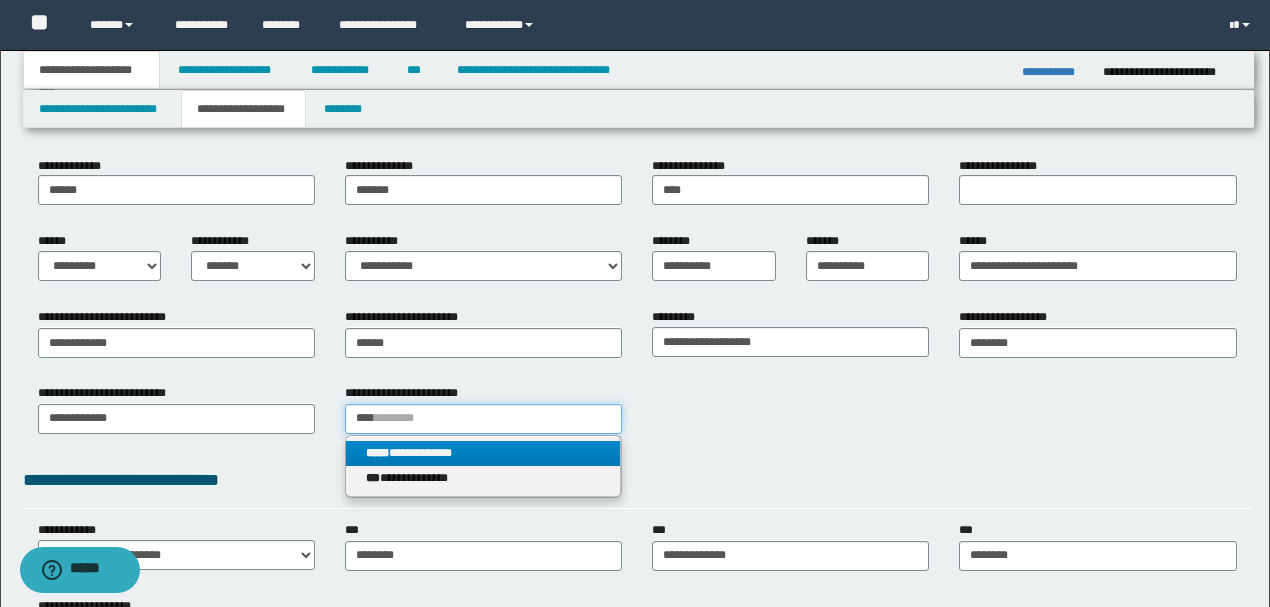 type on "****" 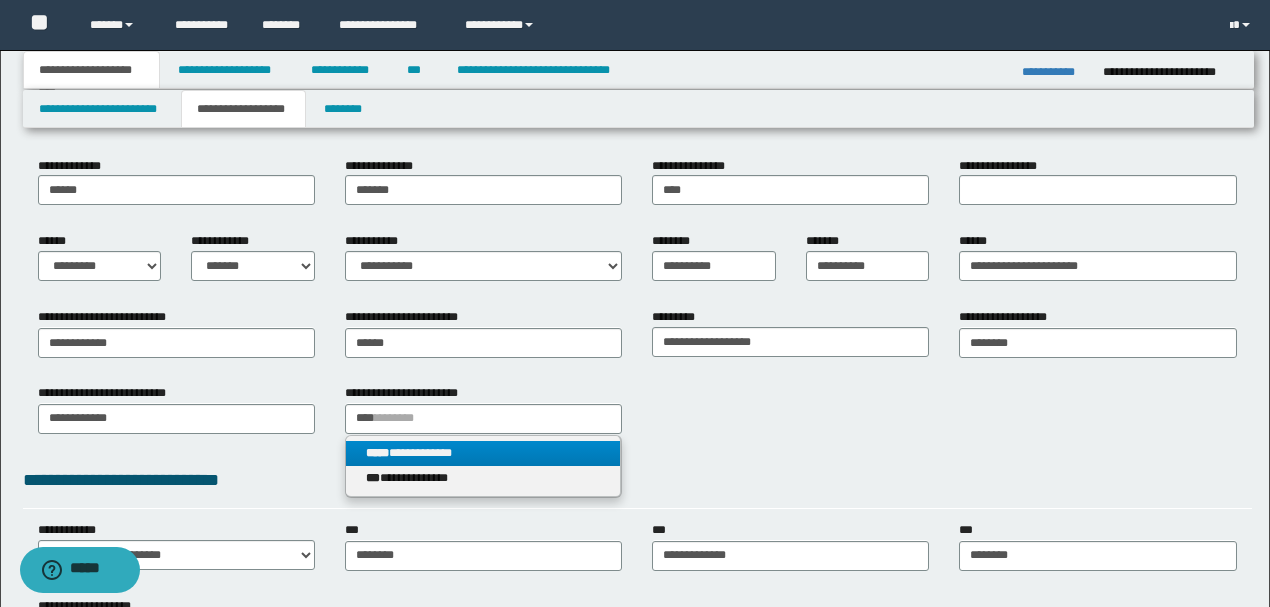click on "*****" at bounding box center [377, 453] 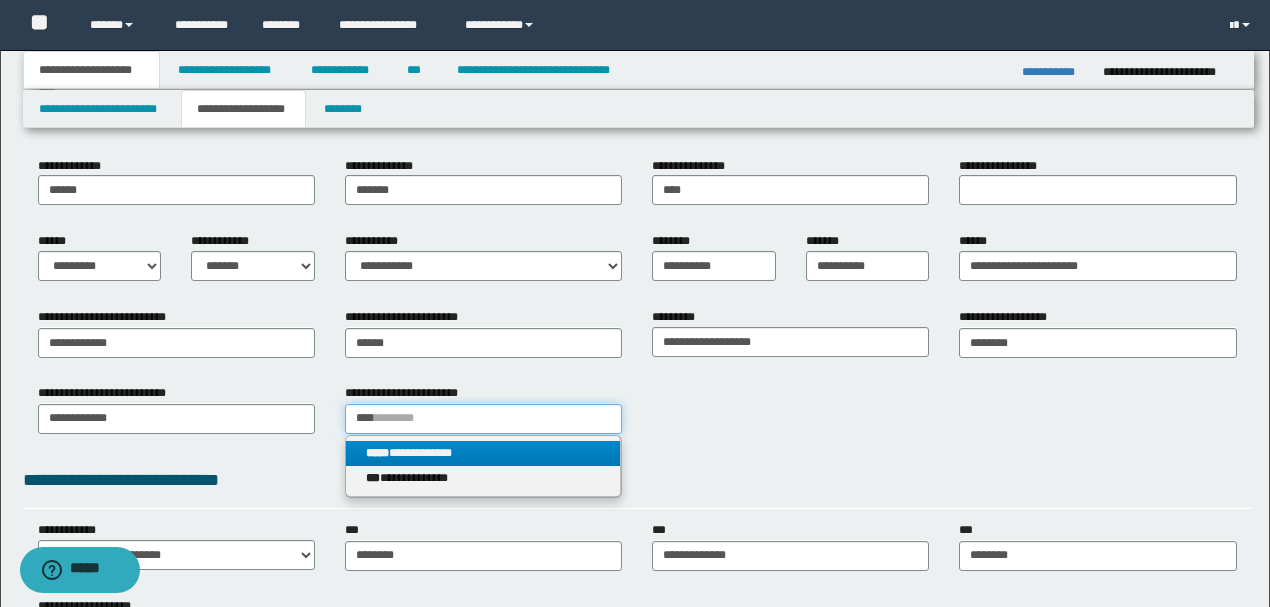 type 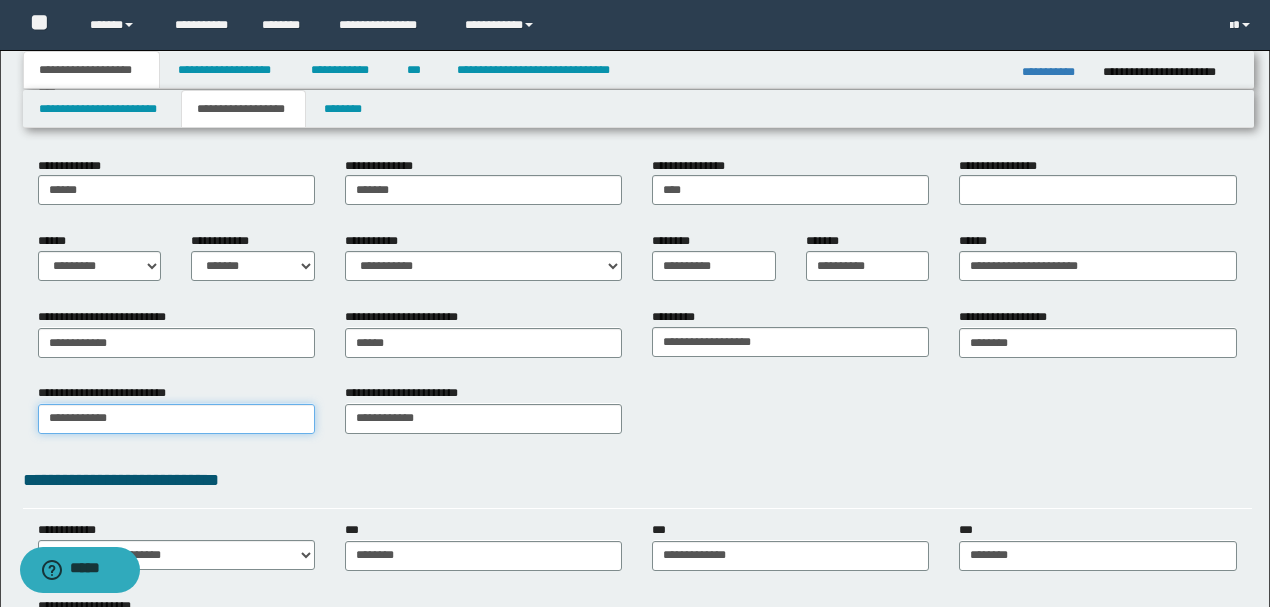 type on "**********" 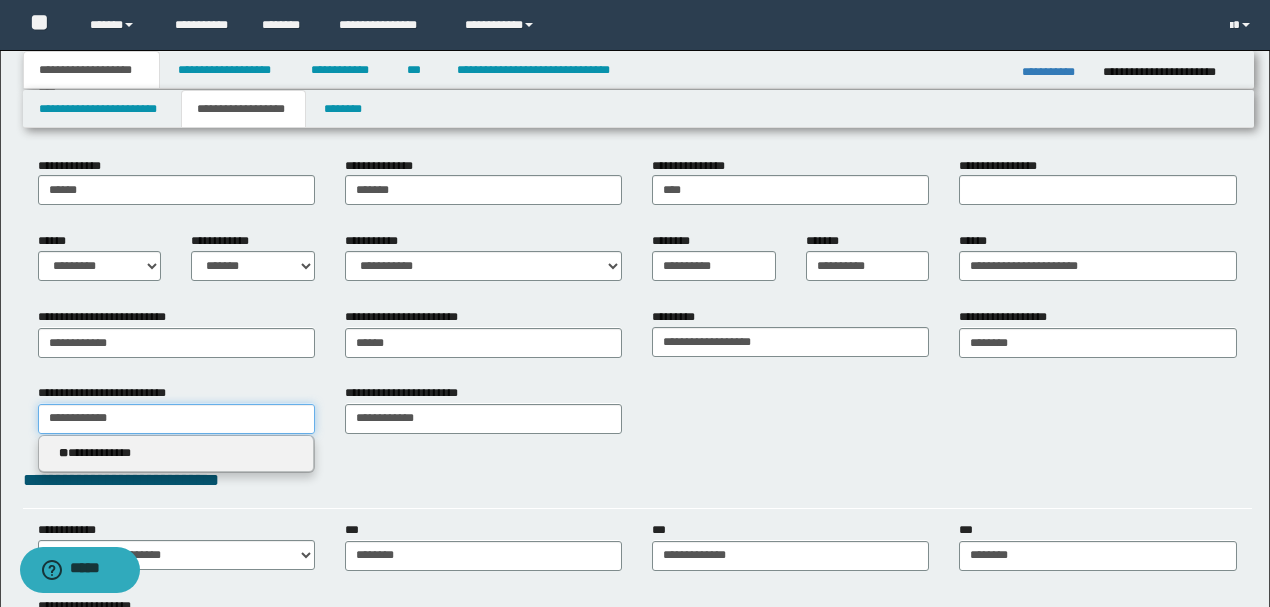 drag, startPoint x: 123, startPoint y: 421, endPoint x: 0, endPoint y: 417, distance: 123.065025 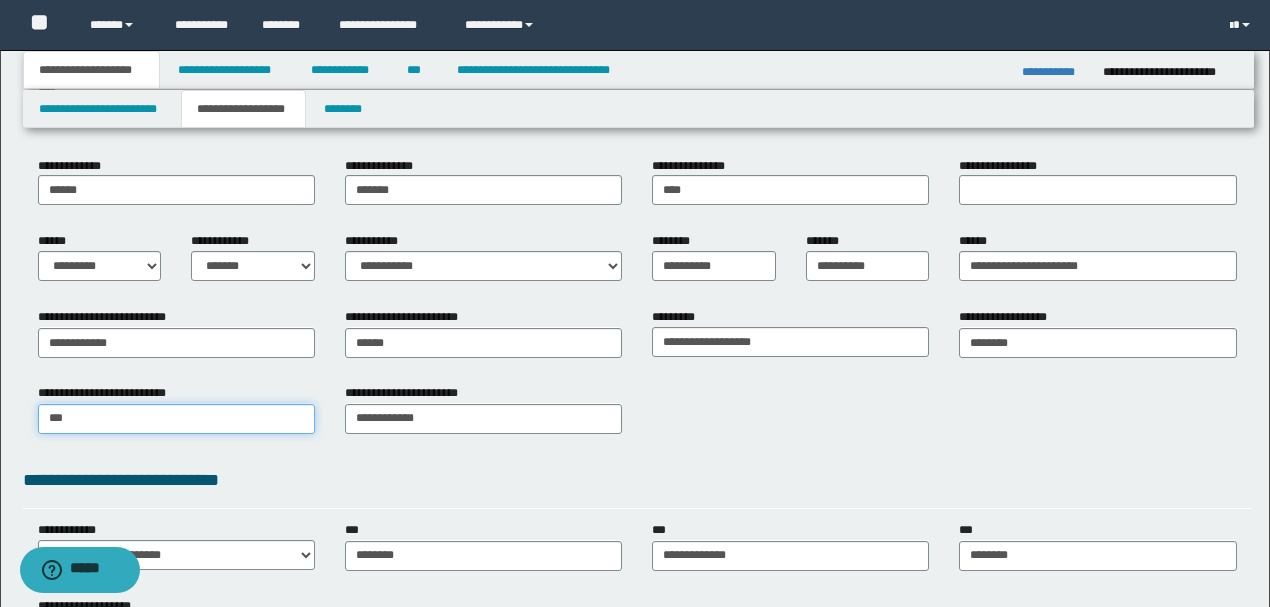 type on "****" 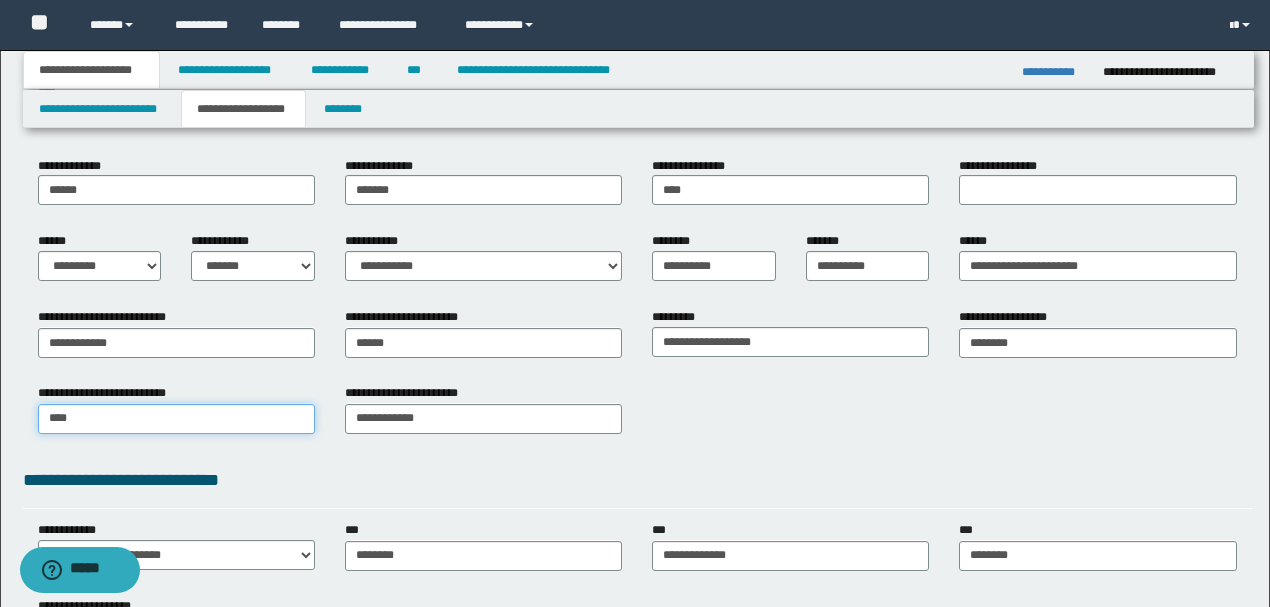 type on "**********" 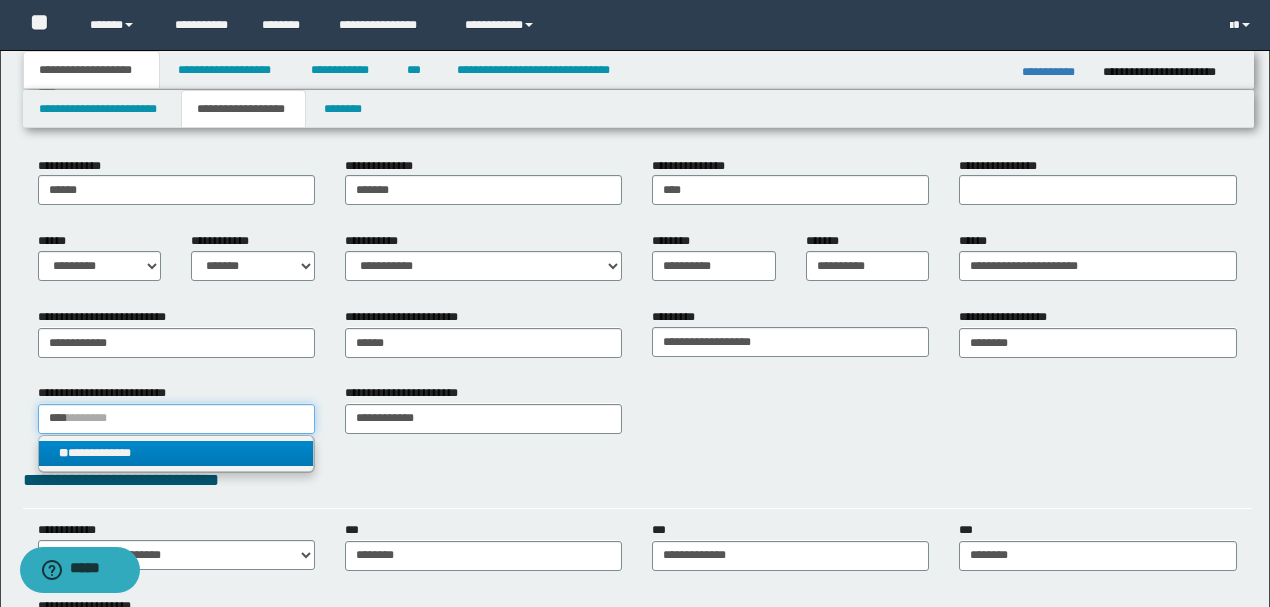 type on "****" 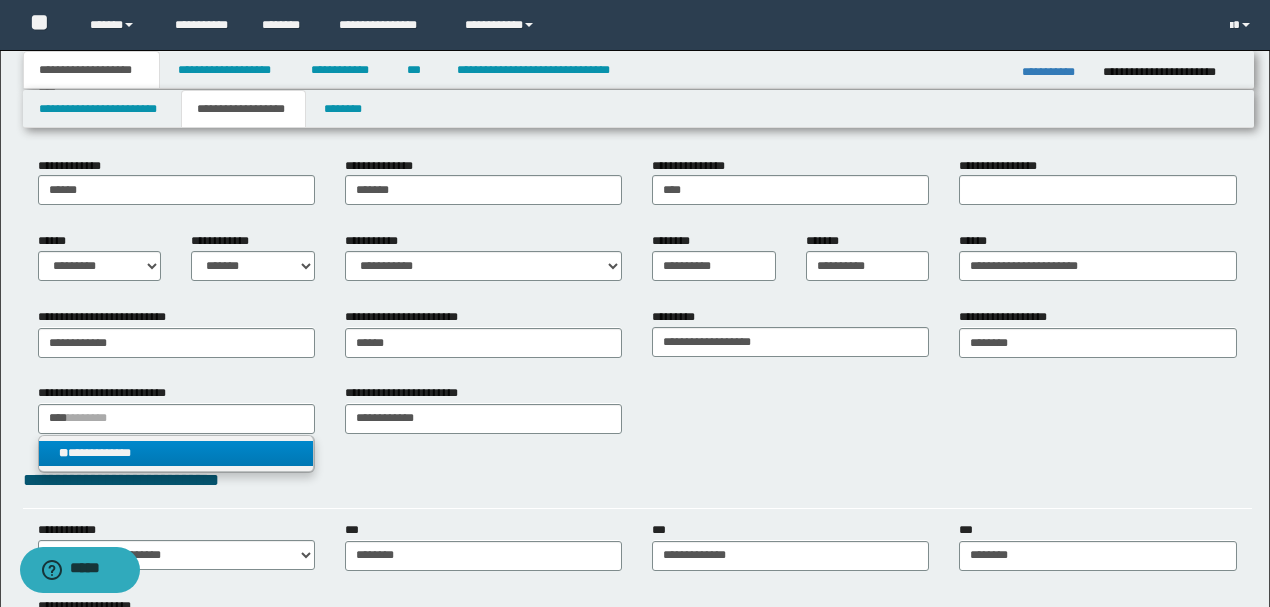 click on "**********" at bounding box center (176, 453) 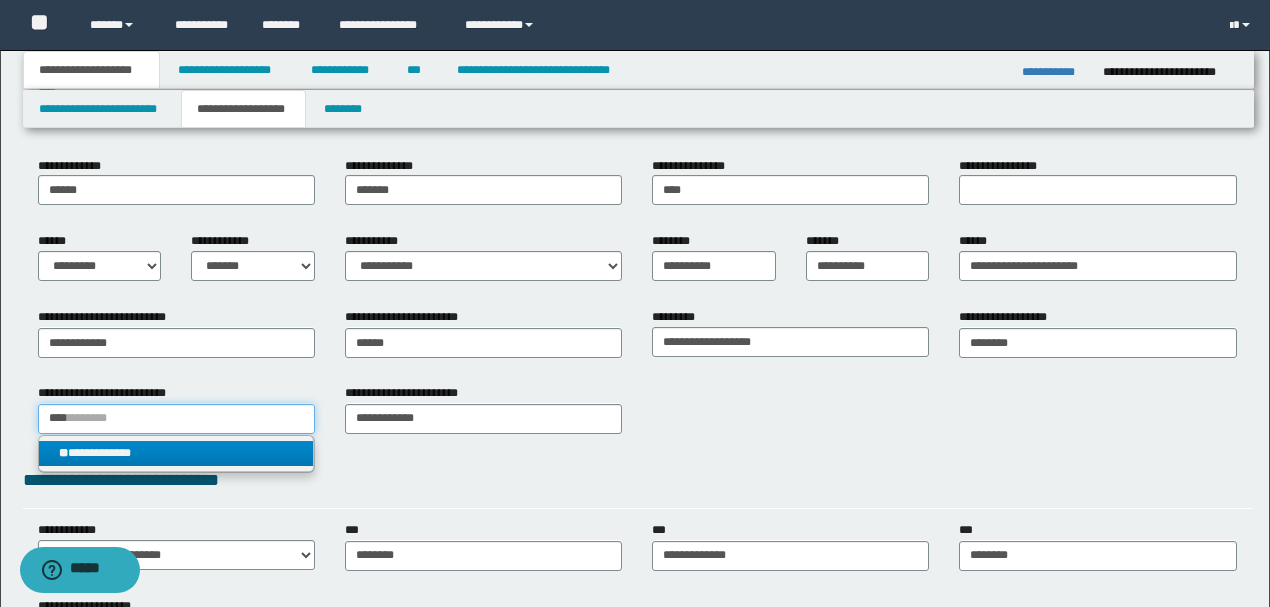 type 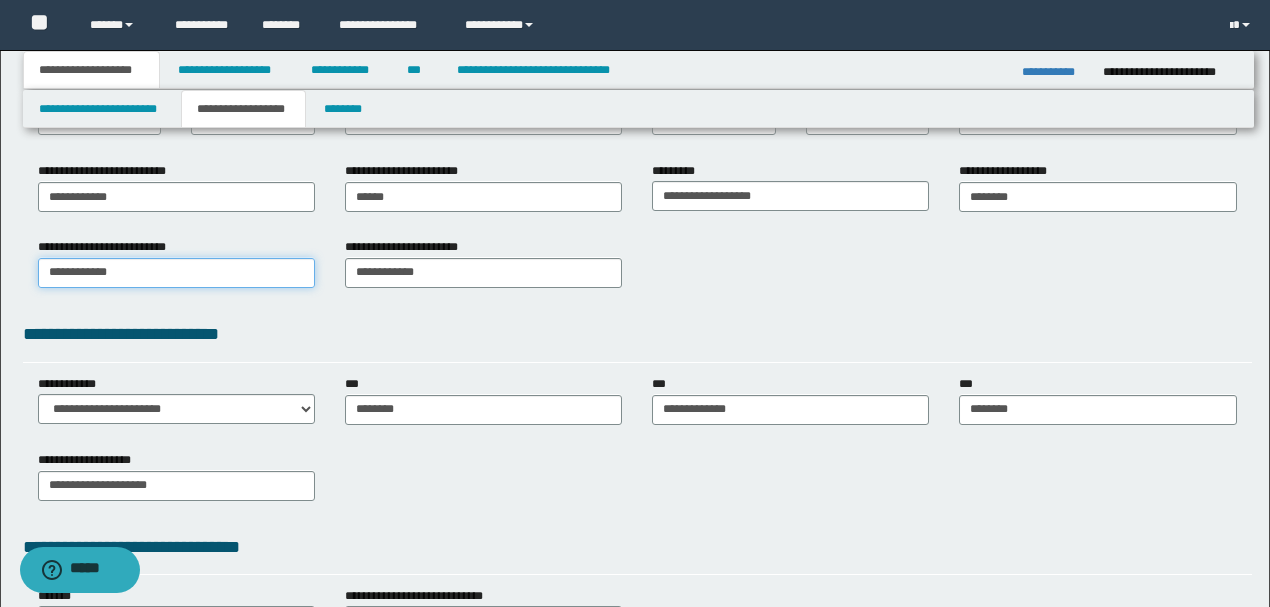 scroll, scrollTop: 400, scrollLeft: 0, axis: vertical 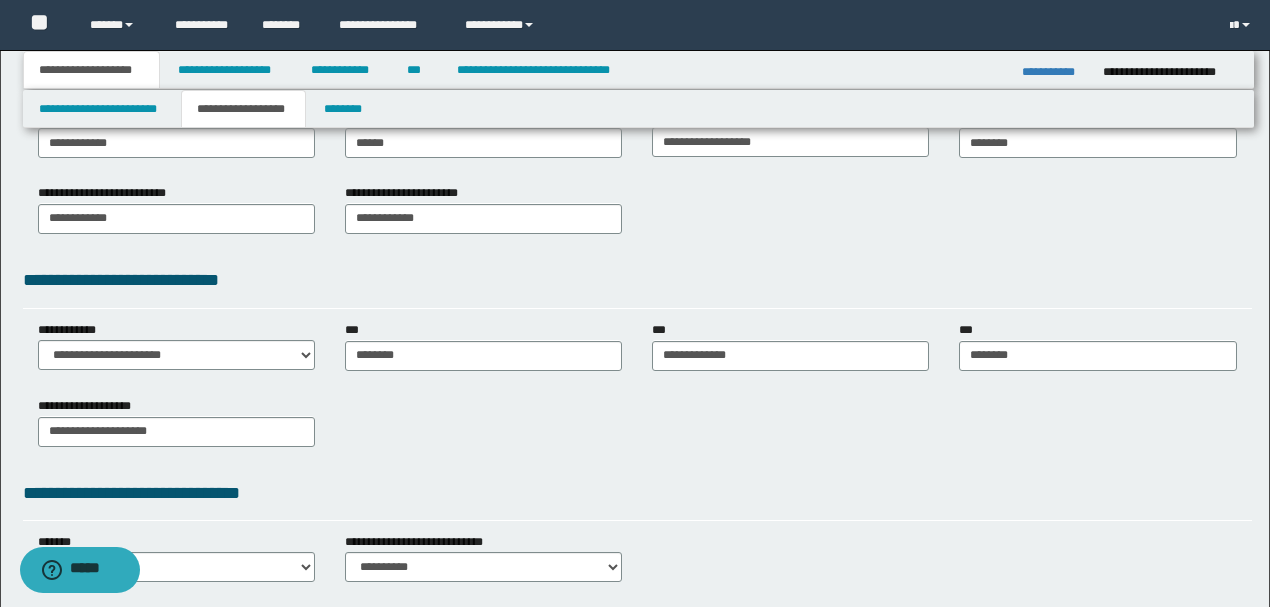 click on "**********" at bounding box center [637, 178] 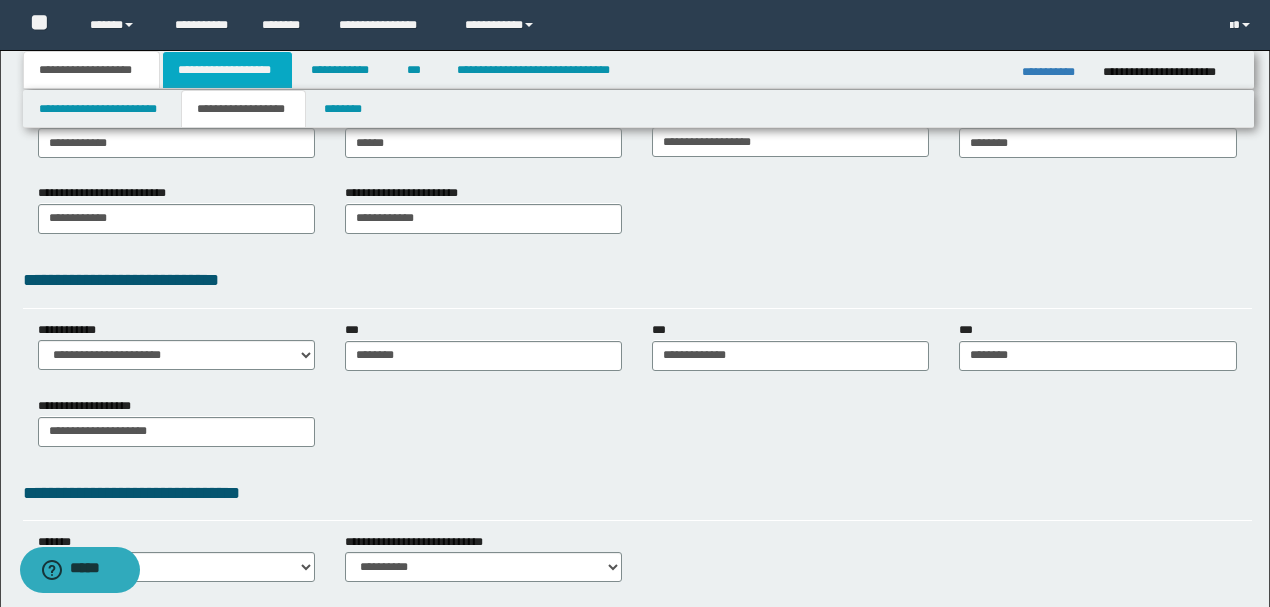 click on "**********" at bounding box center (227, 70) 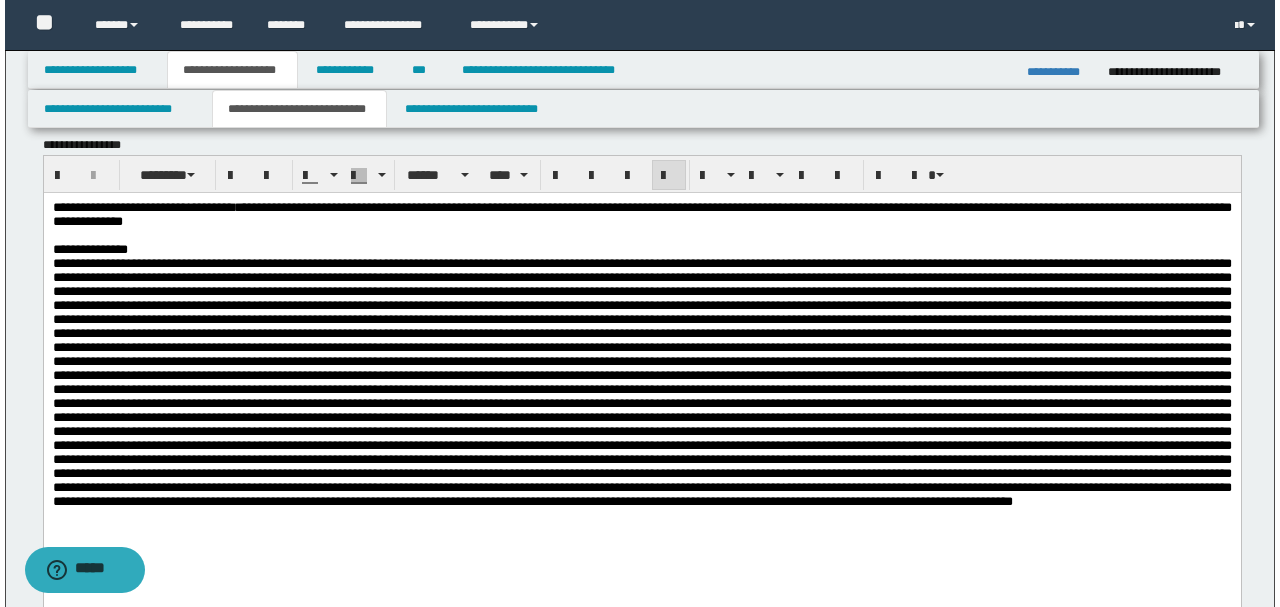 scroll, scrollTop: 0, scrollLeft: 0, axis: both 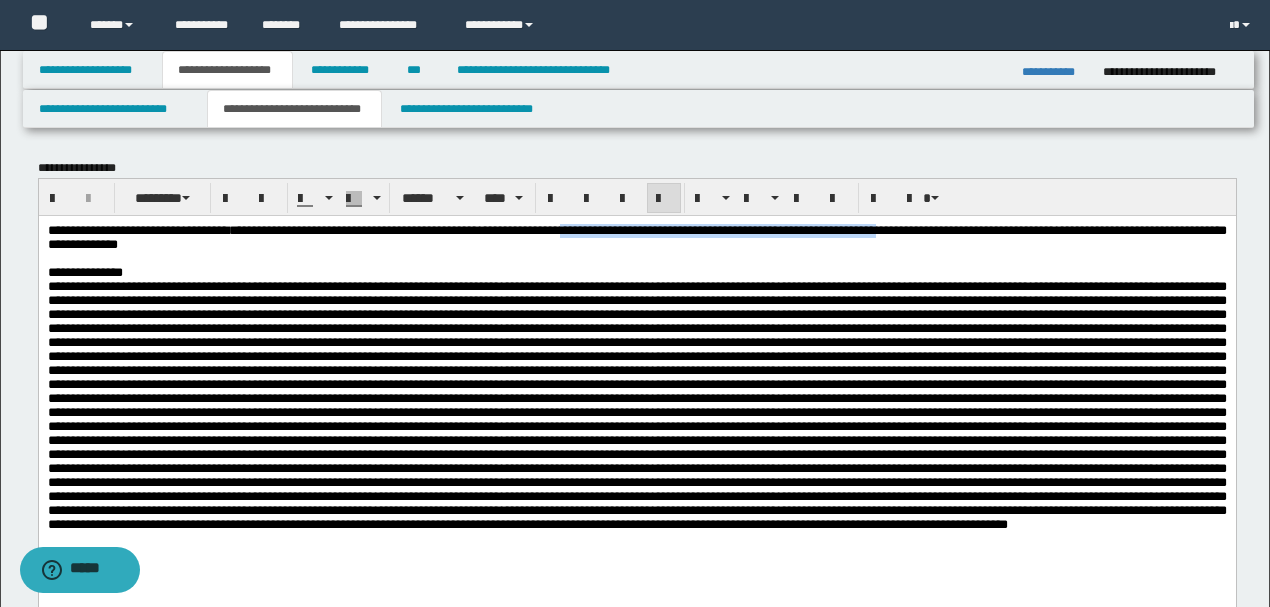 drag, startPoint x: 734, startPoint y: 230, endPoint x: 1131, endPoint y: 224, distance: 397.04535 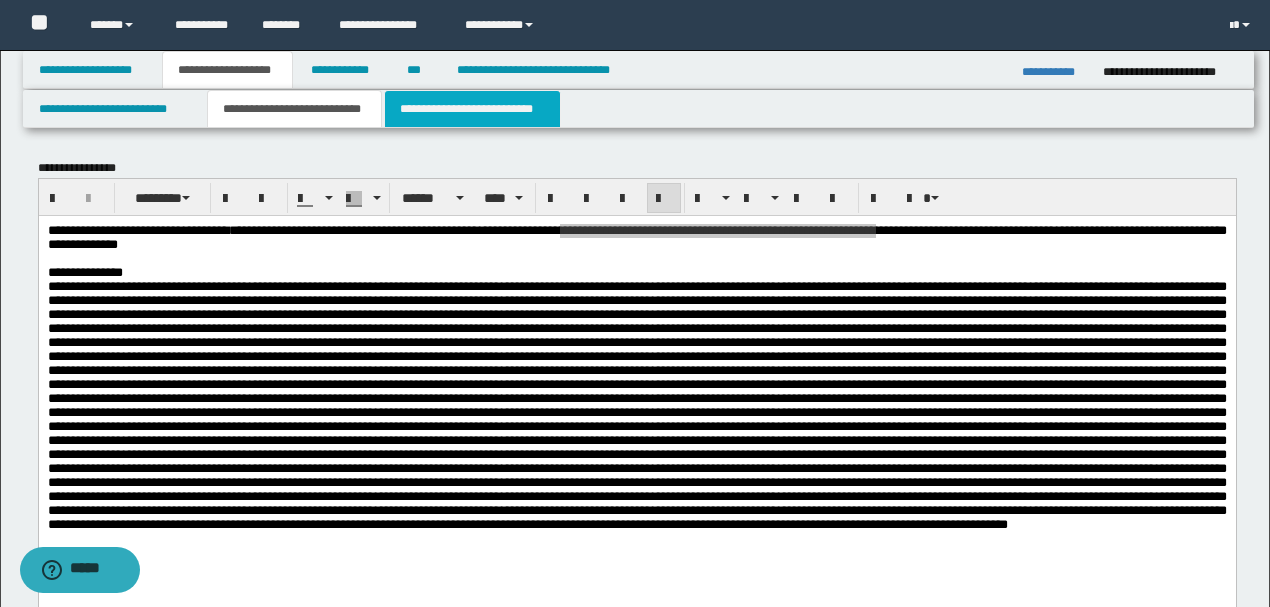 click on "**********" at bounding box center (472, 109) 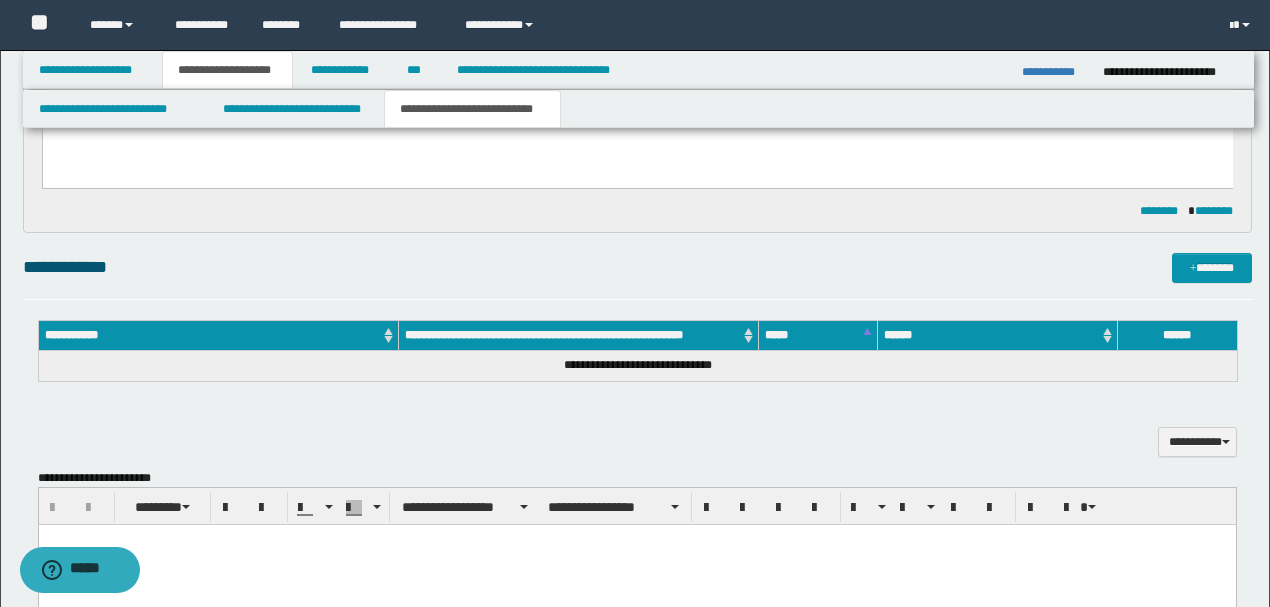 scroll, scrollTop: 0, scrollLeft: 0, axis: both 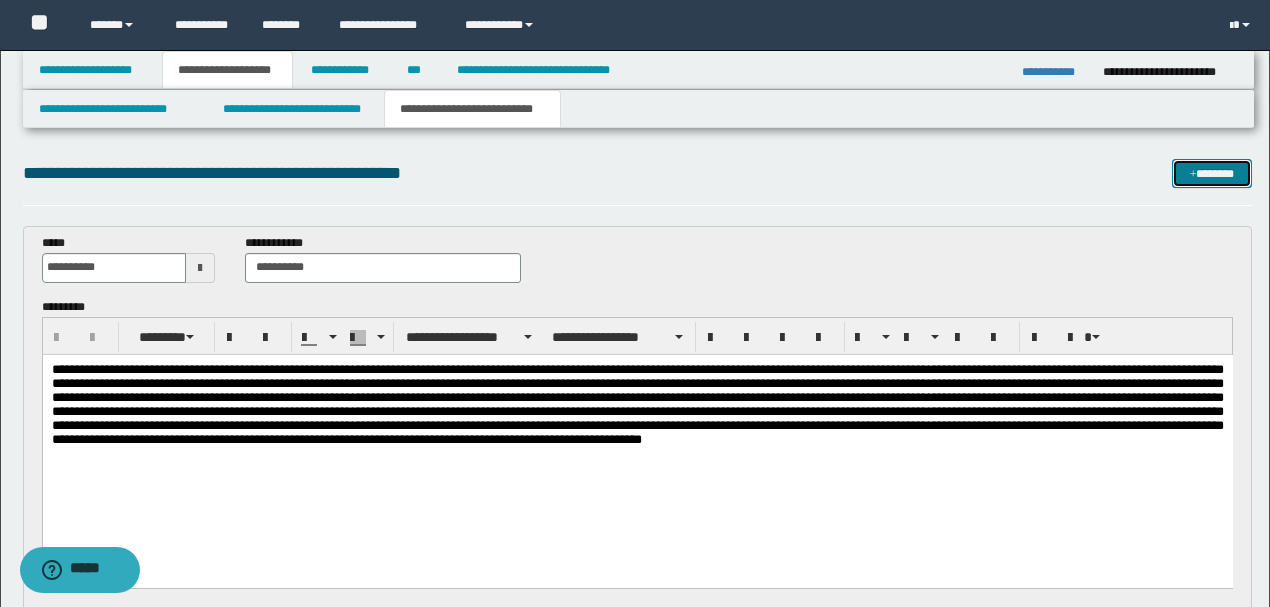click on "*******" at bounding box center [1211, 173] 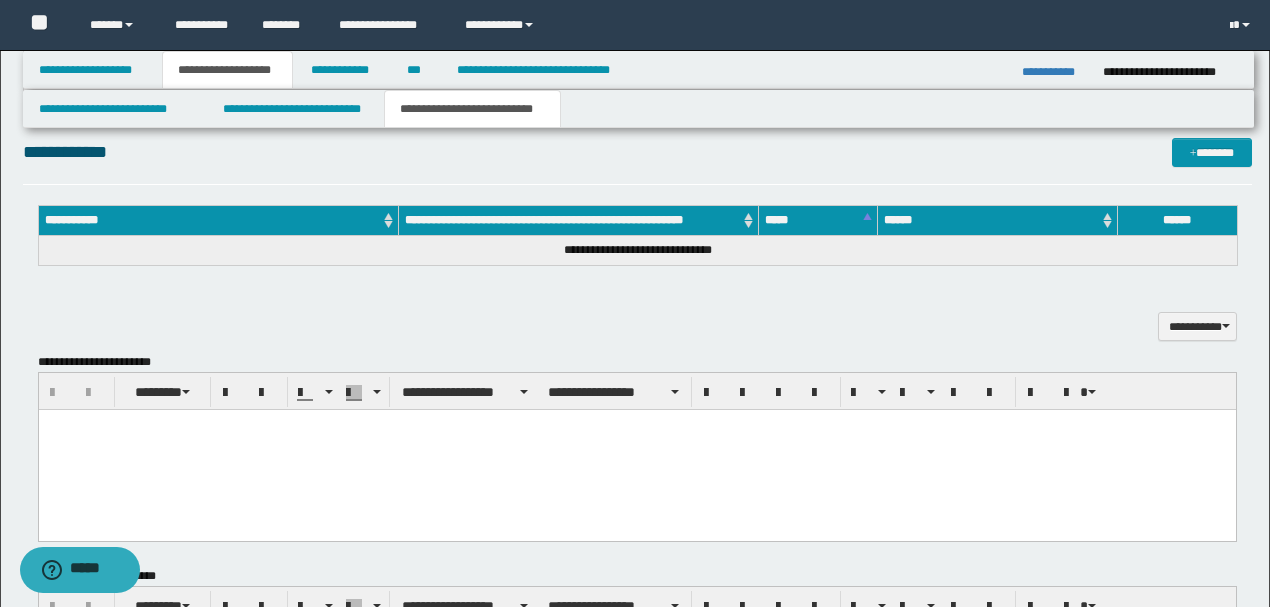 scroll, scrollTop: 846, scrollLeft: 0, axis: vertical 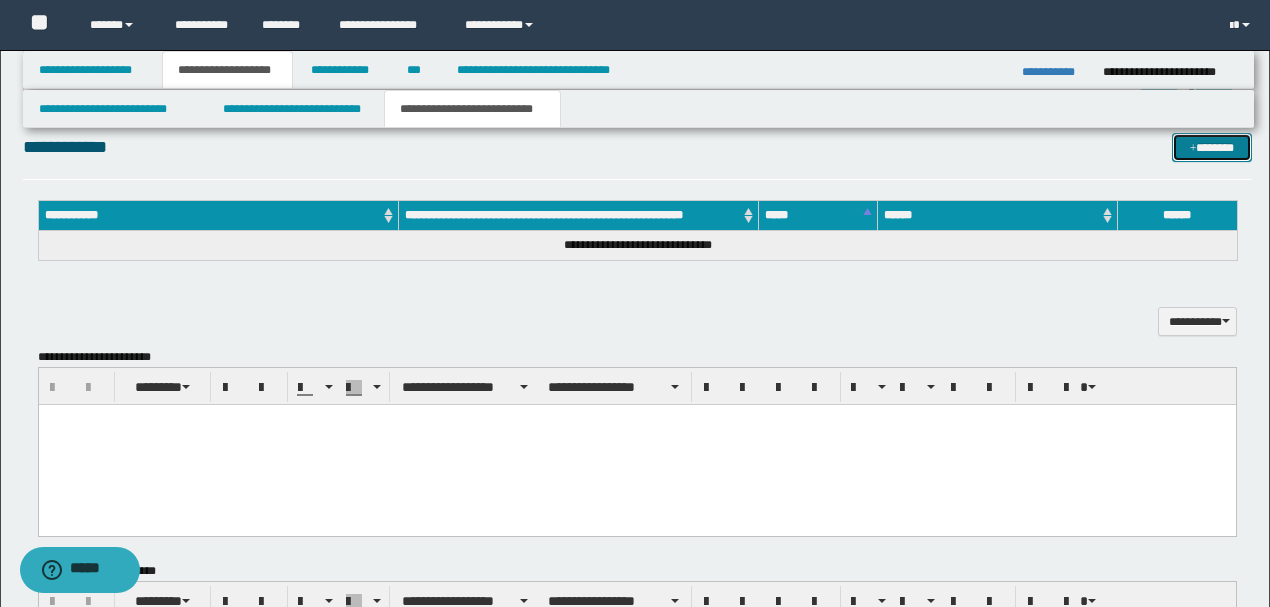 drag, startPoint x: 1202, startPoint y: 149, endPoint x: 723, endPoint y: 200, distance: 481.70737 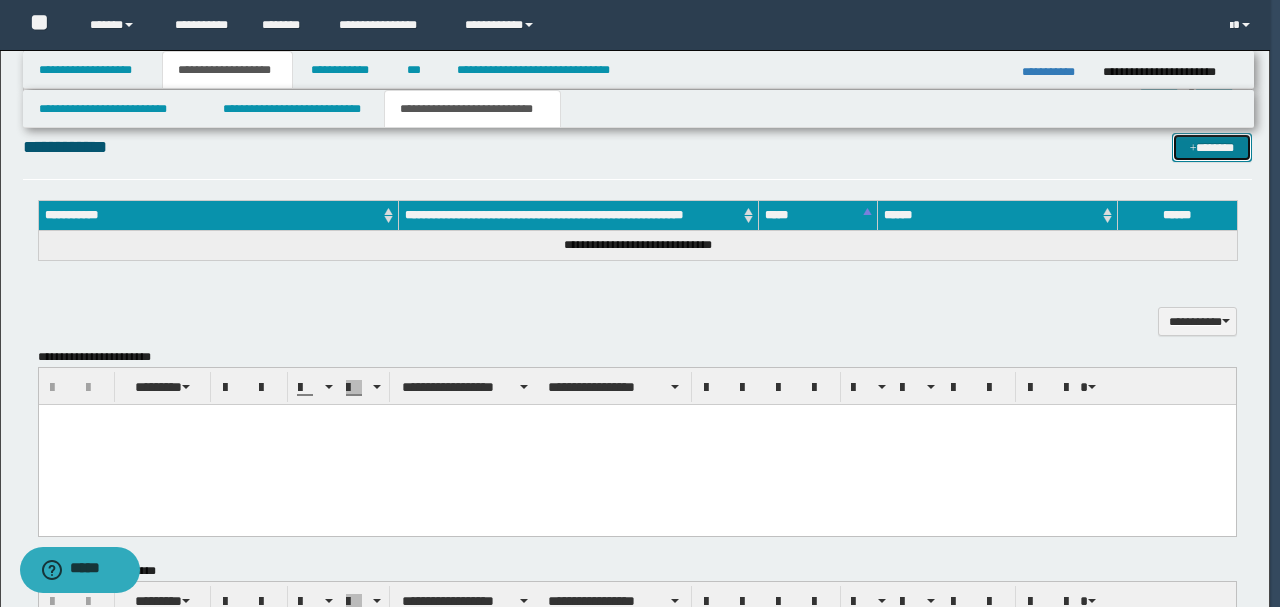 type 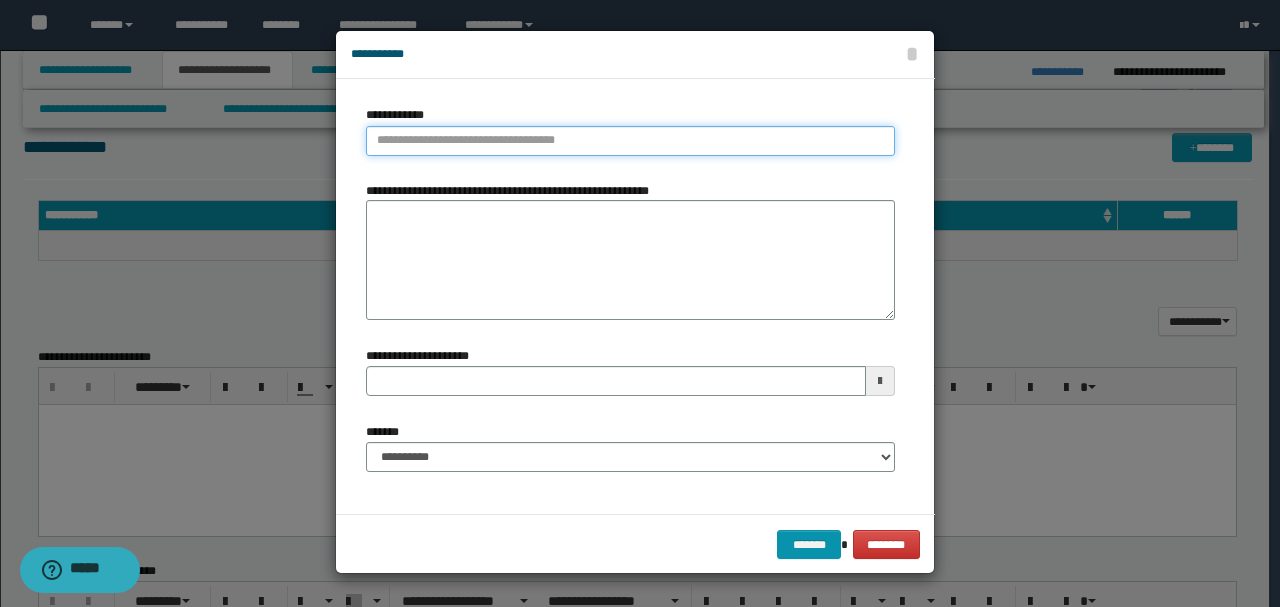 click on "**********" at bounding box center (630, 141) 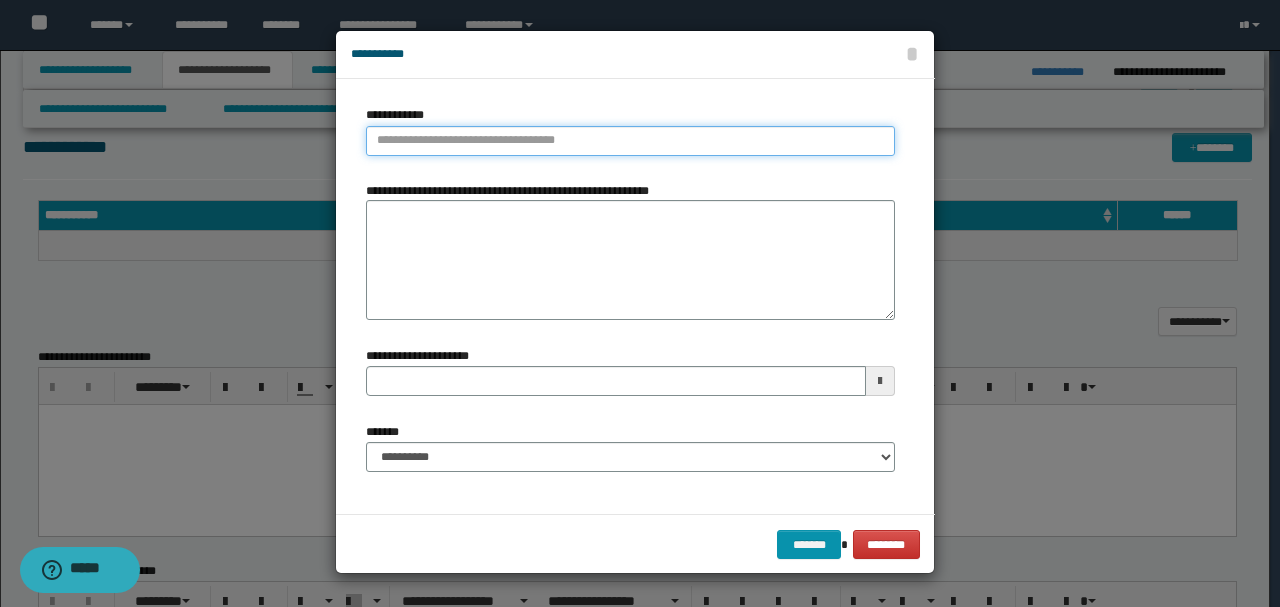 paste on "**********" 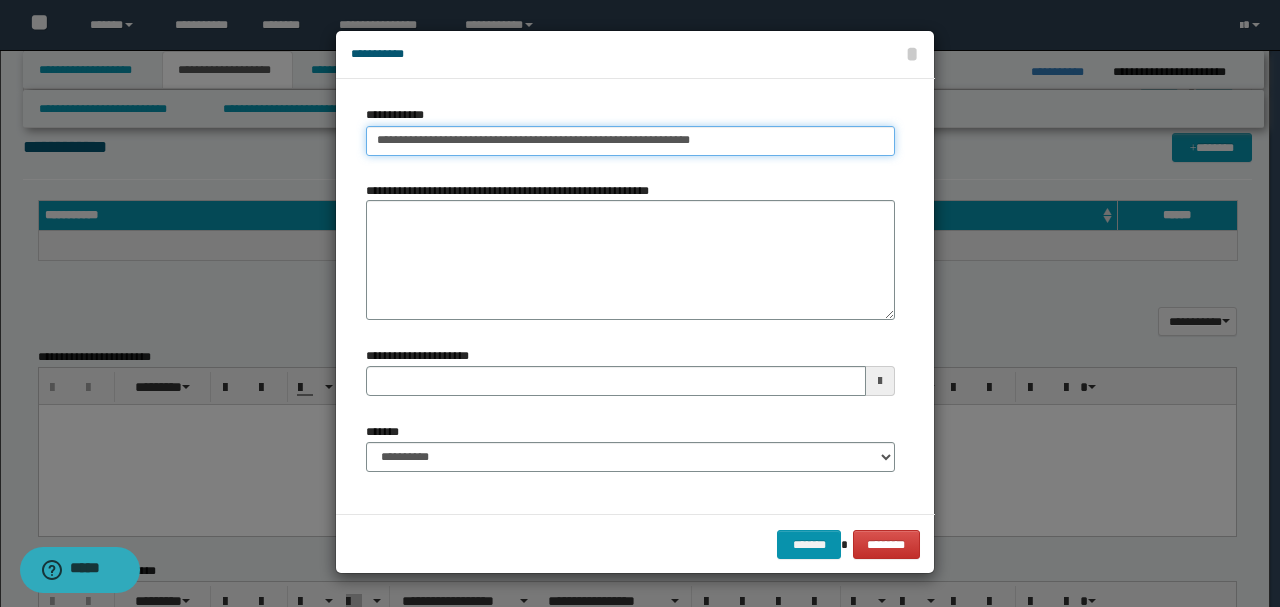 type on "**********" 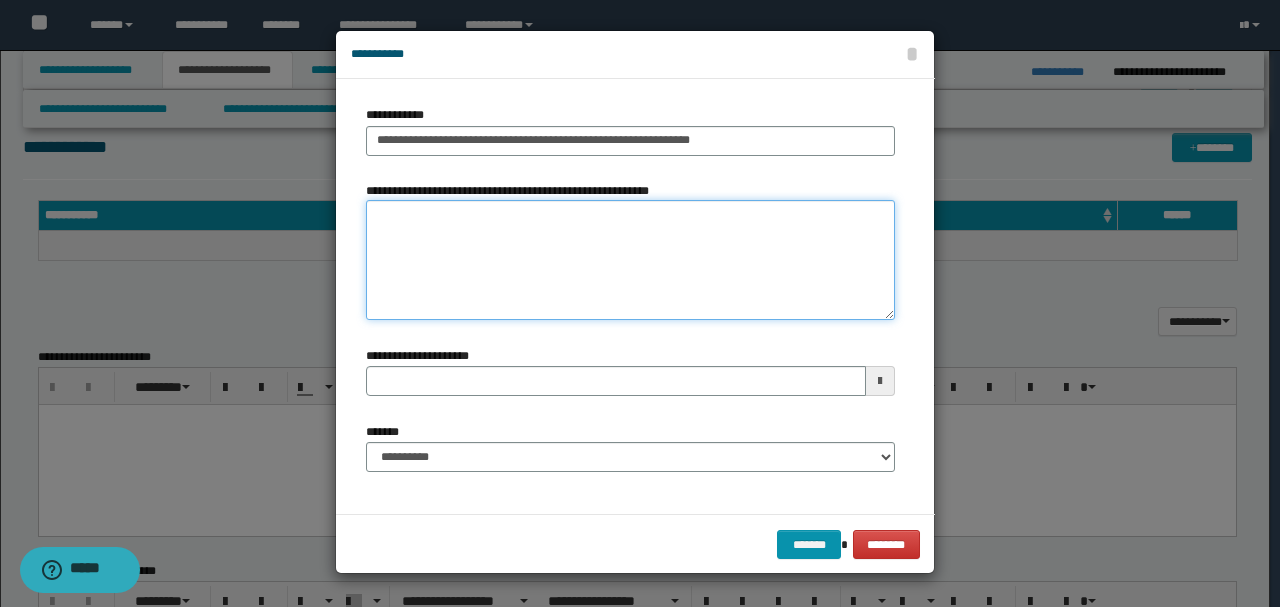 click on "**********" at bounding box center (630, 260) 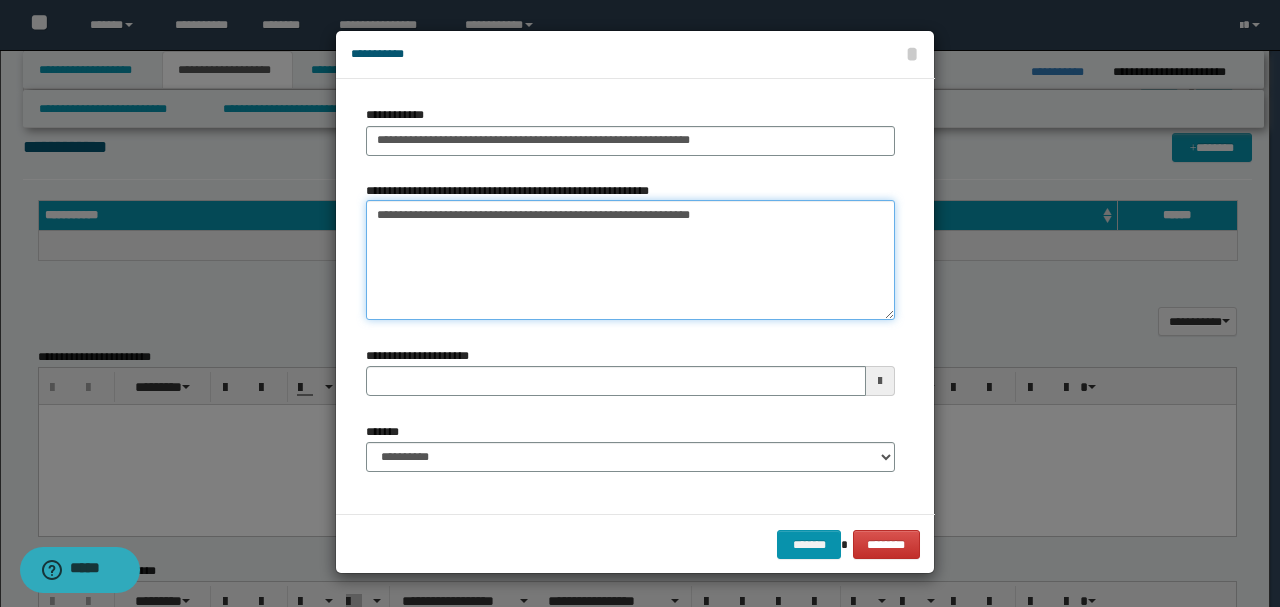 type 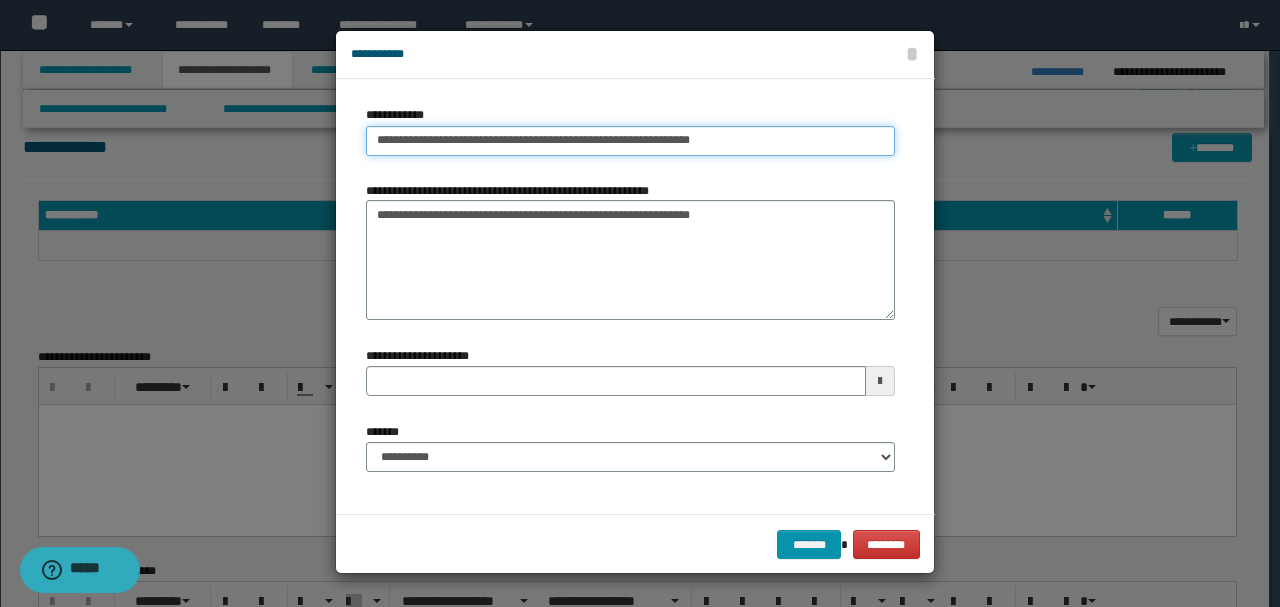 drag, startPoint x: 1061, startPoint y: 105, endPoint x: 1268, endPoint y: 89, distance: 207.61743 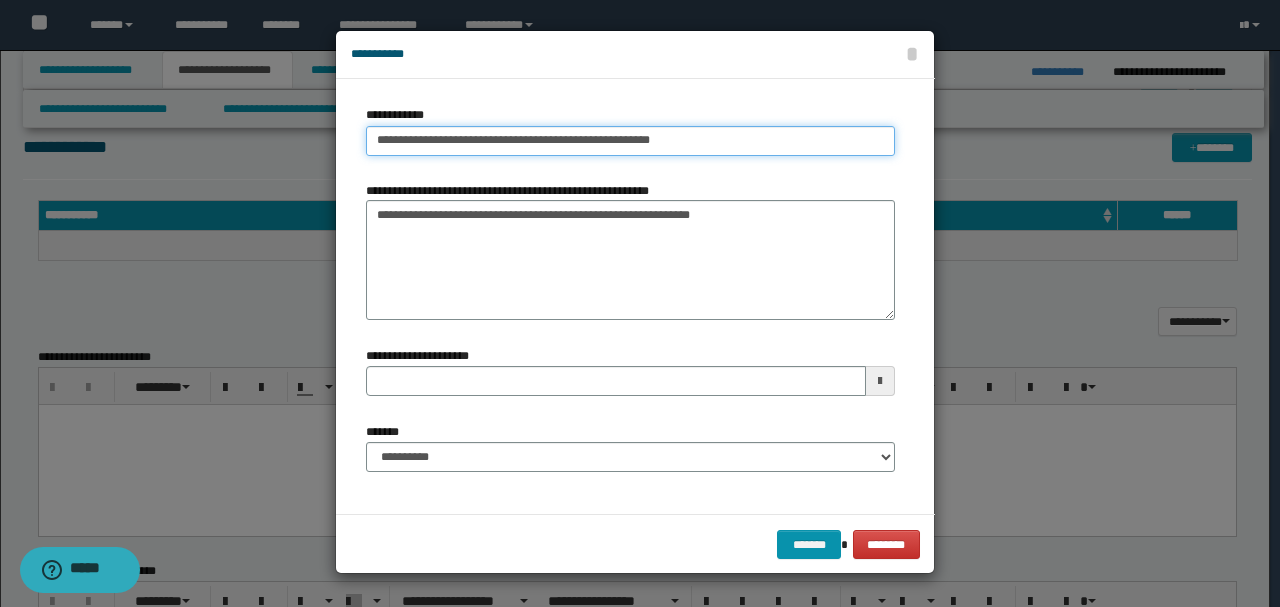 type on "**********" 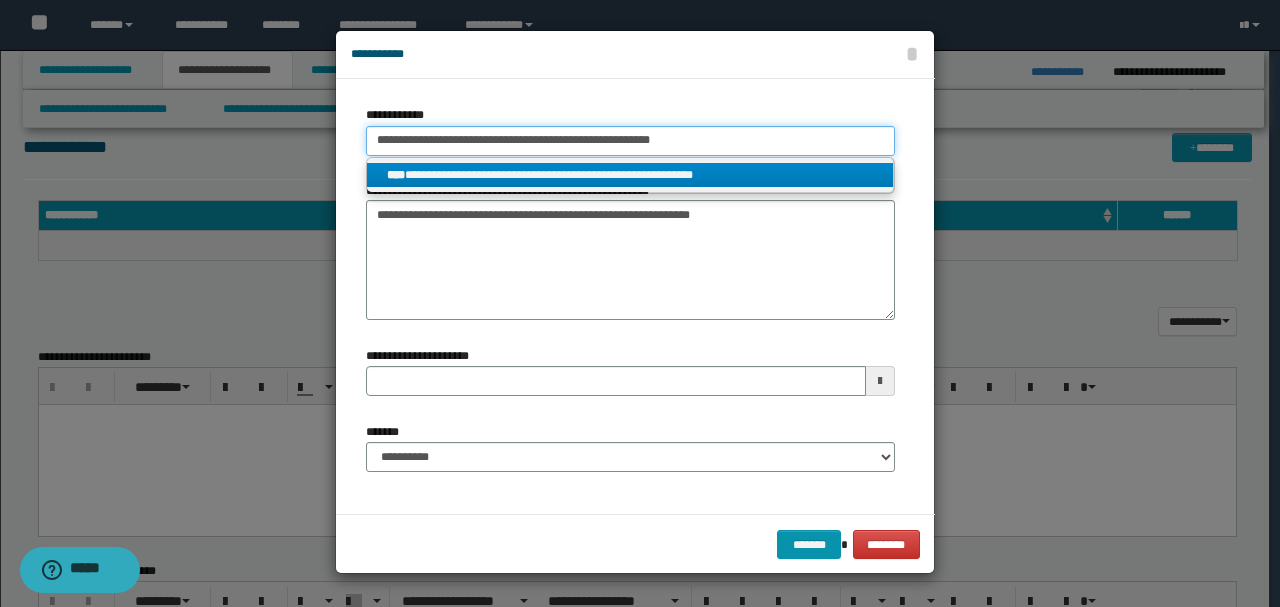 type on "**********" 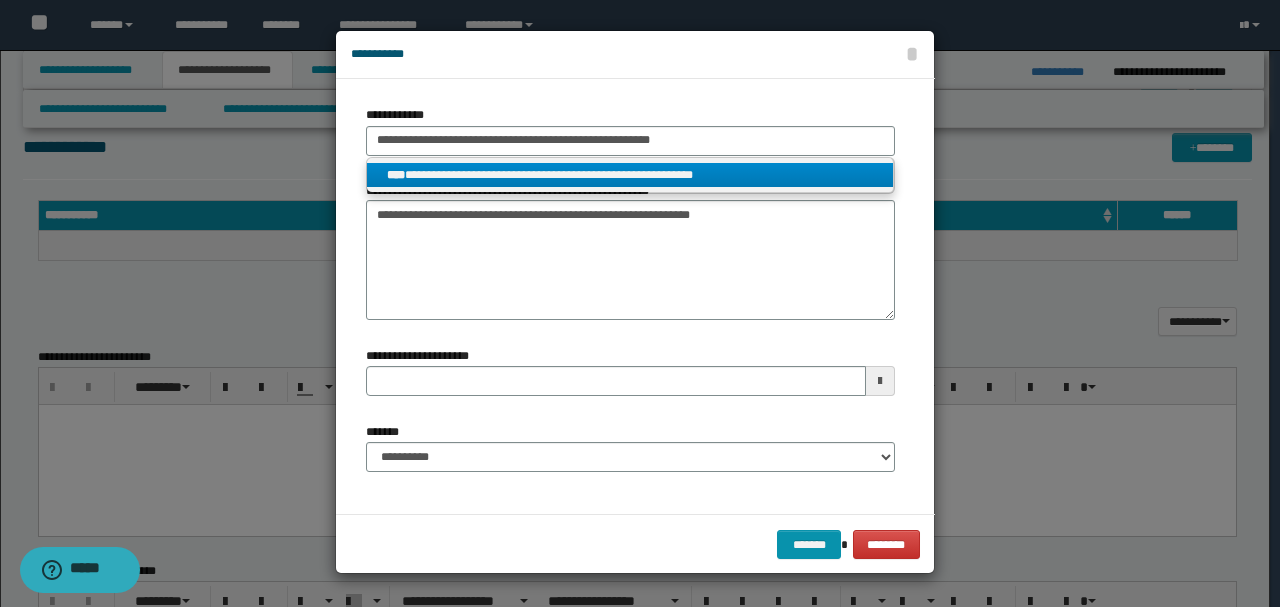 click on "****" at bounding box center (396, 175) 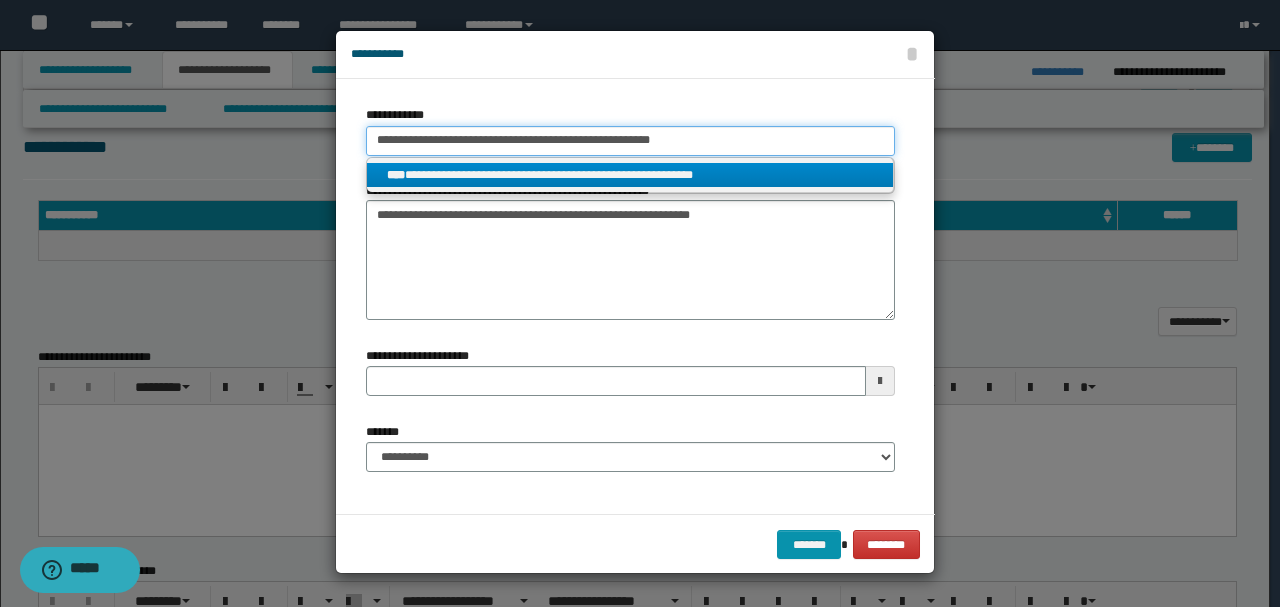 type 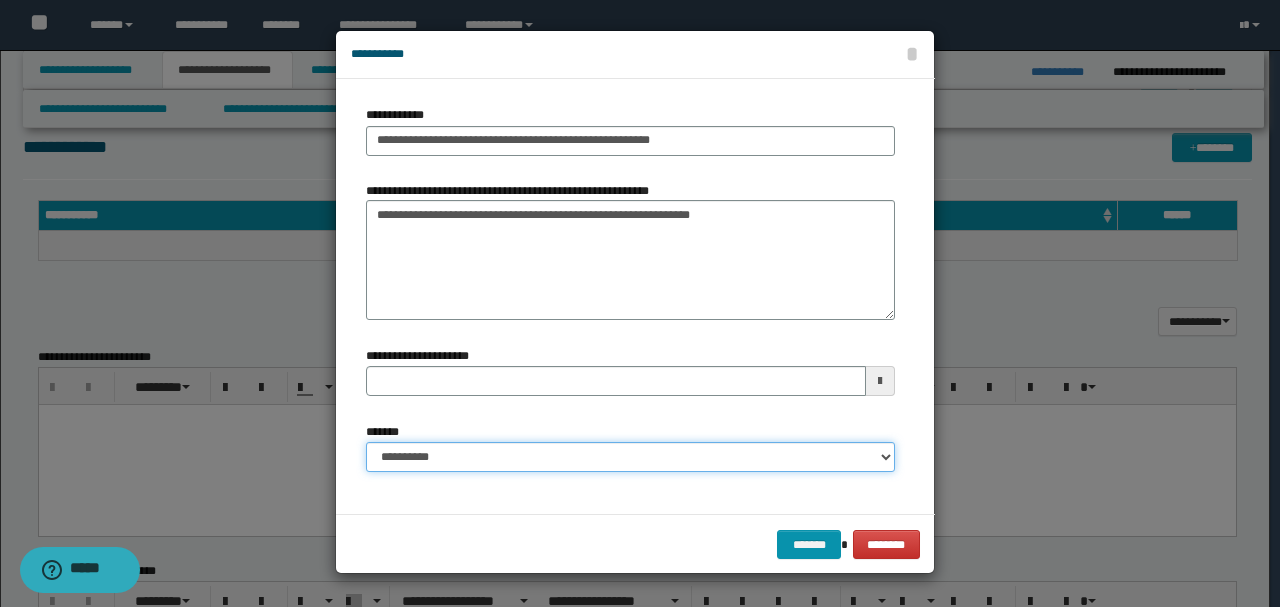 click on "**********" at bounding box center (630, 457) 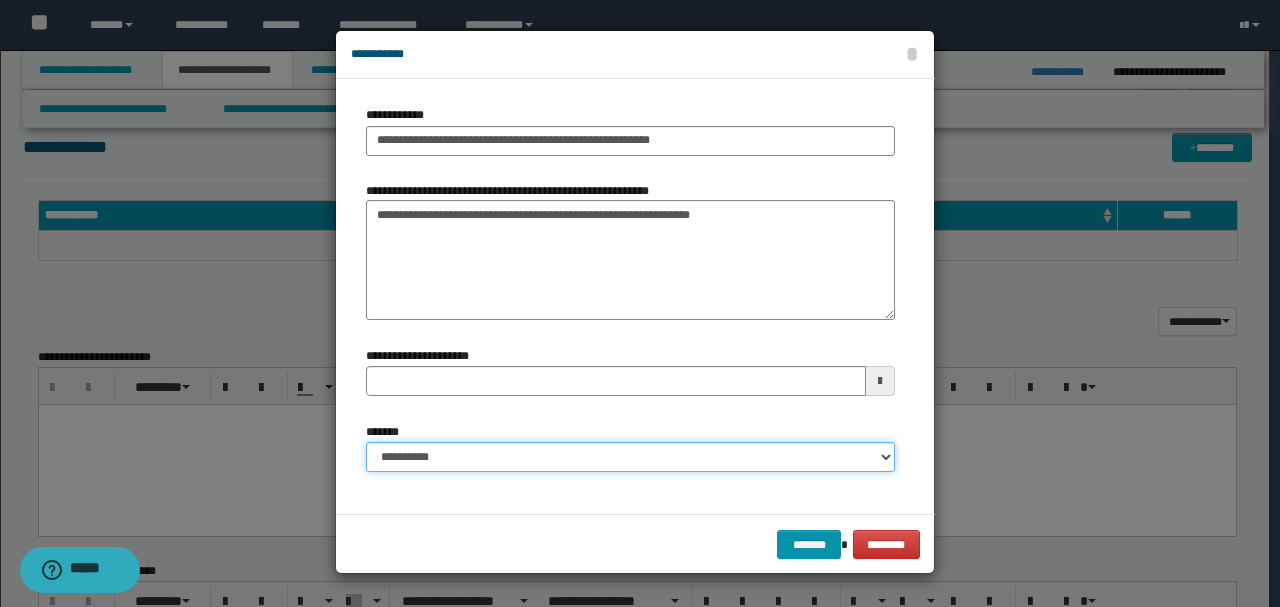 select on "*" 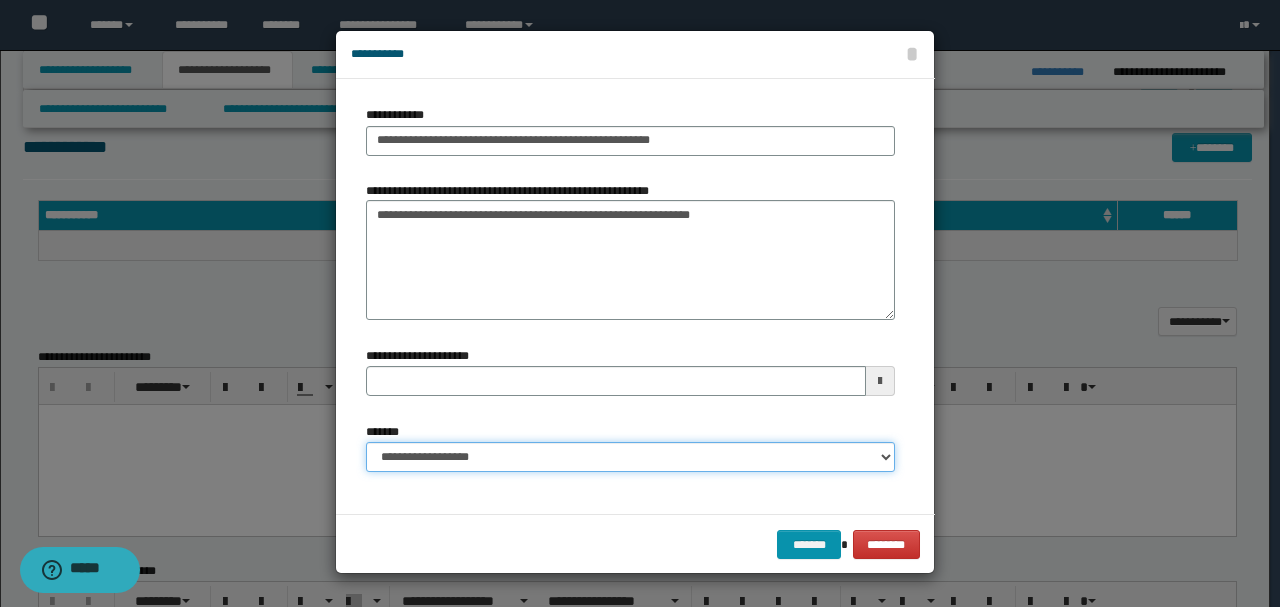 click on "**********" at bounding box center (630, 457) 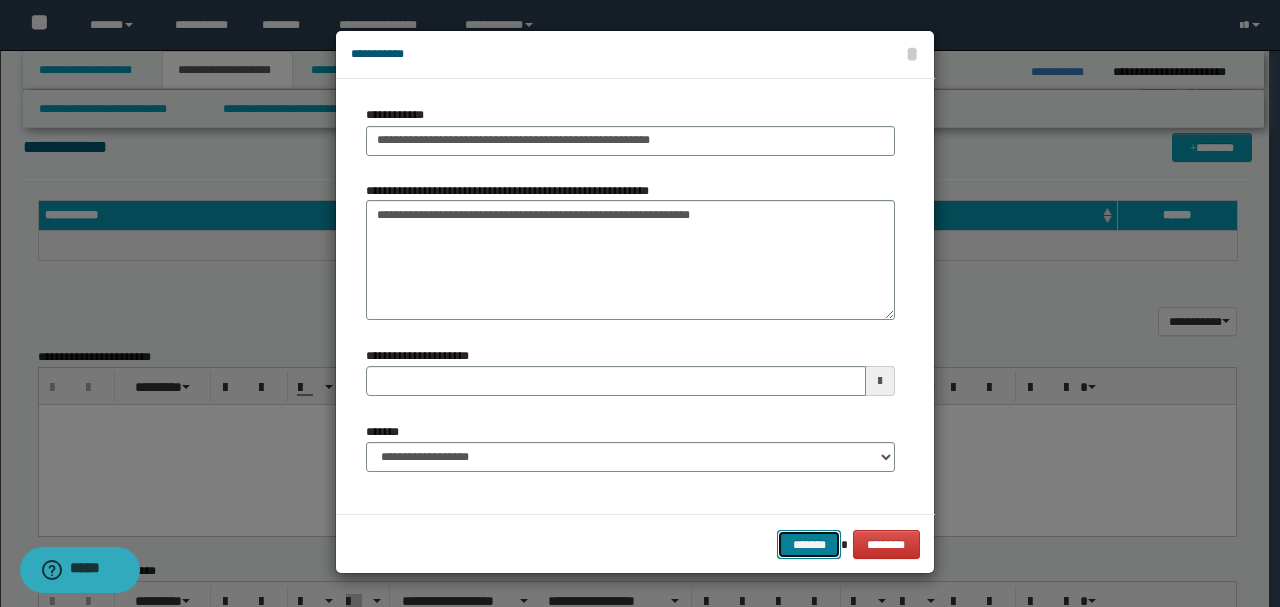 click on "*******" at bounding box center (809, 544) 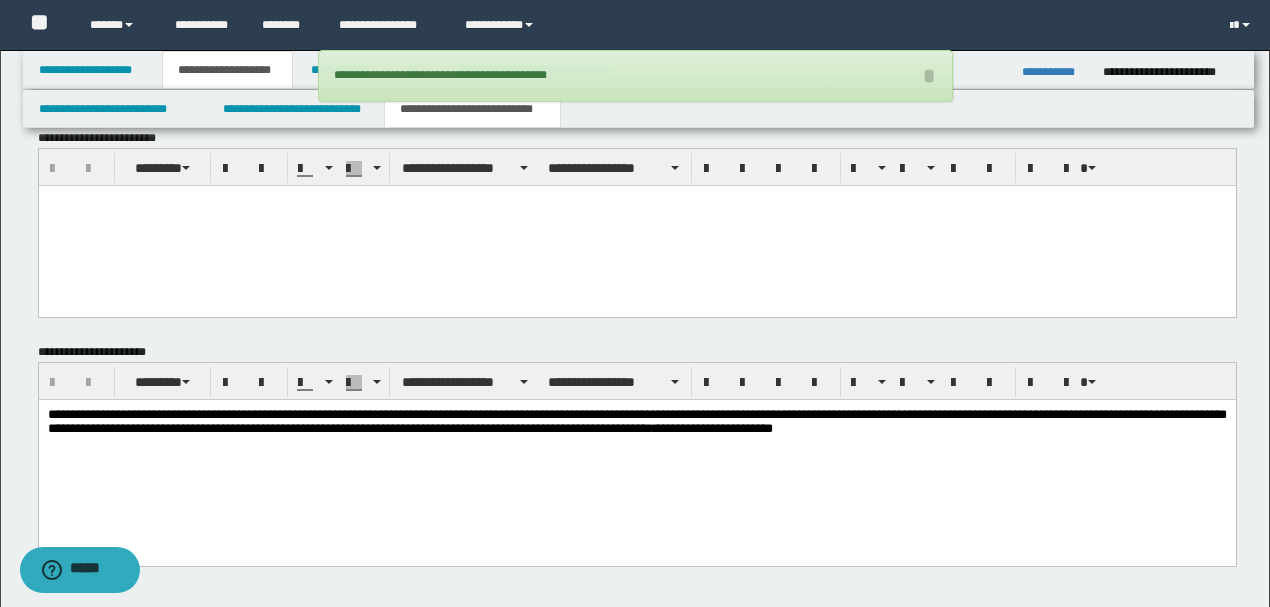 scroll, scrollTop: 1313, scrollLeft: 0, axis: vertical 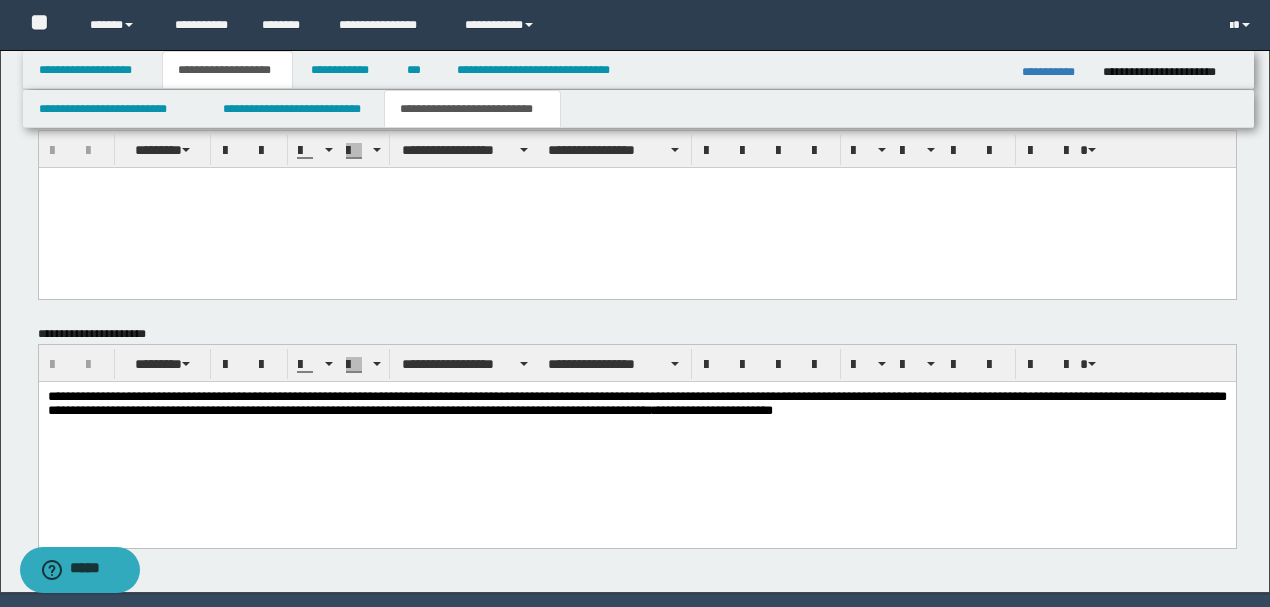 click on "**********" at bounding box center [636, 404] 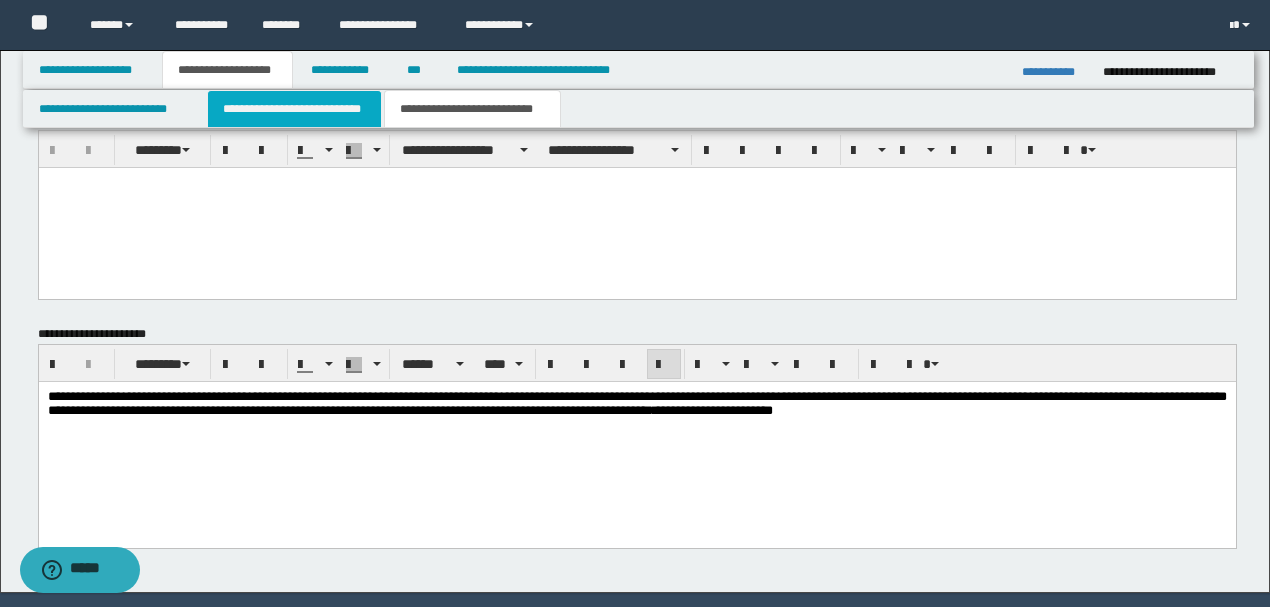 click on "**********" at bounding box center [294, 109] 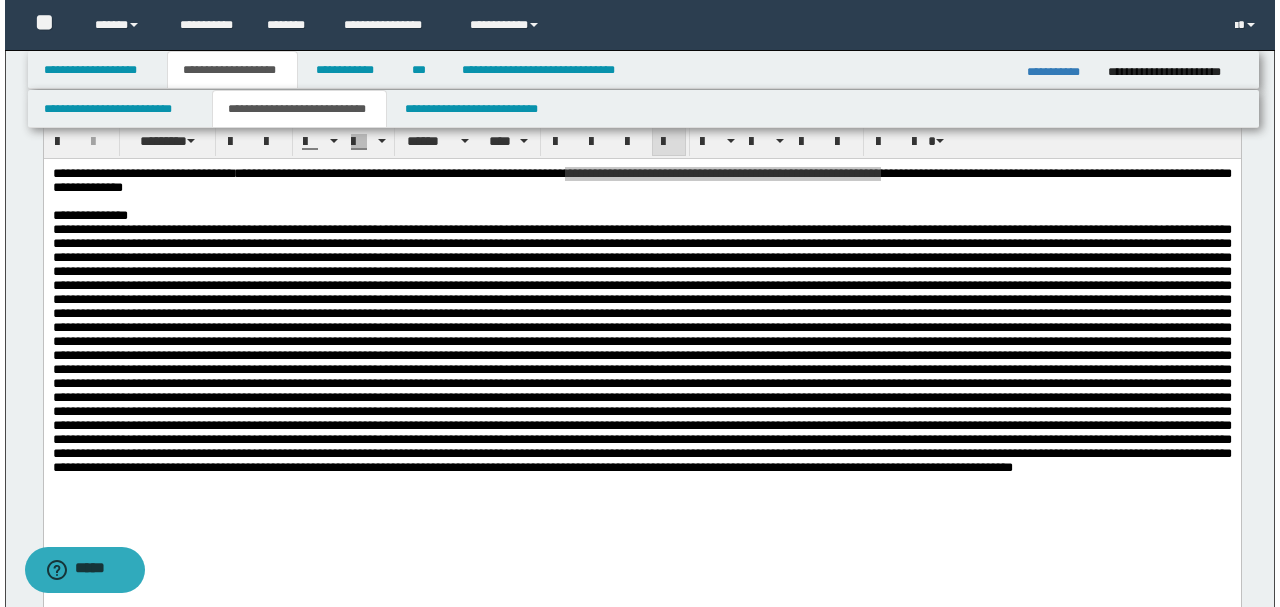 scroll, scrollTop: 0, scrollLeft: 0, axis: both 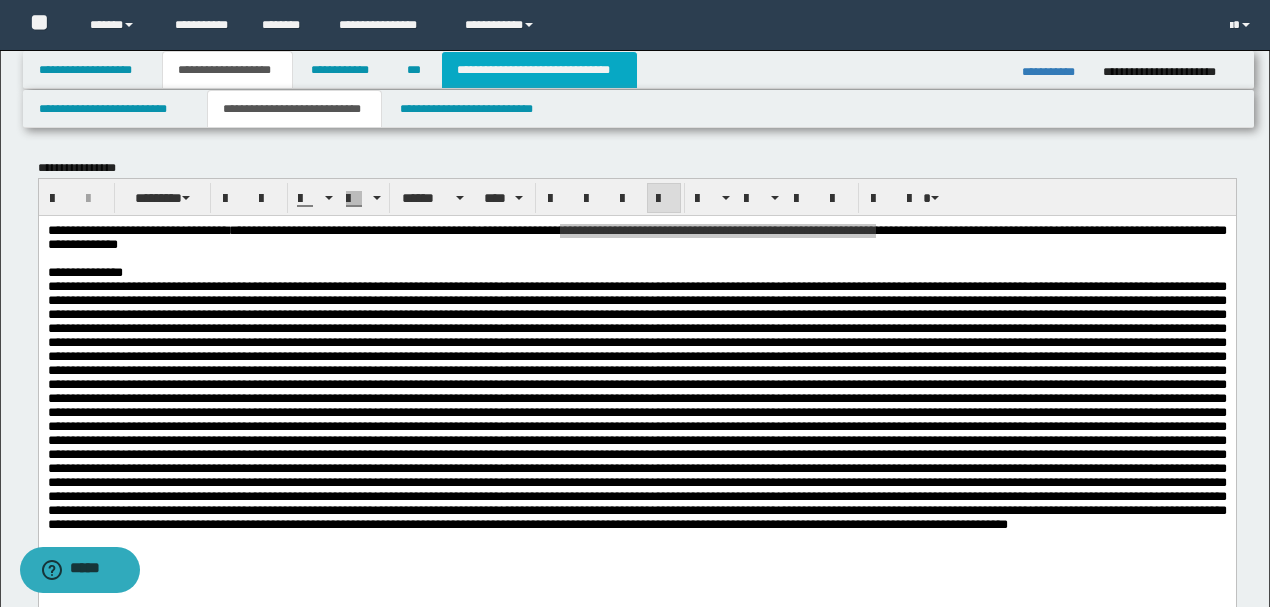 click on "**********" at bounding box center (539, 70) 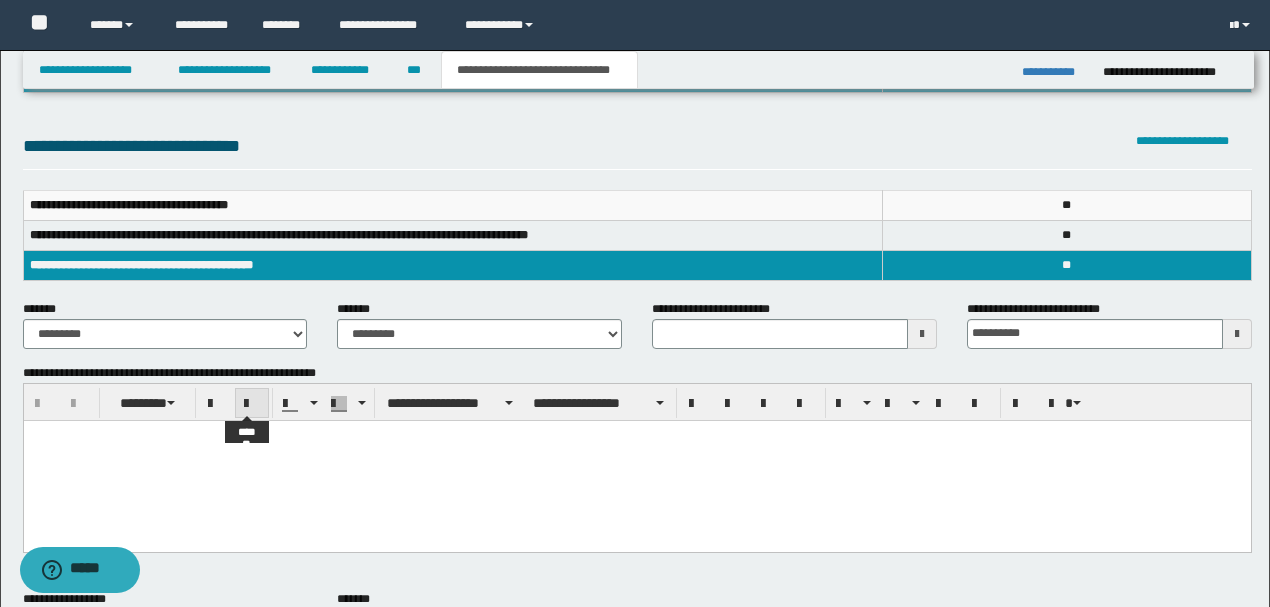 scroll, scrollTop: 200, scrollLeft: 0, axis: vertical 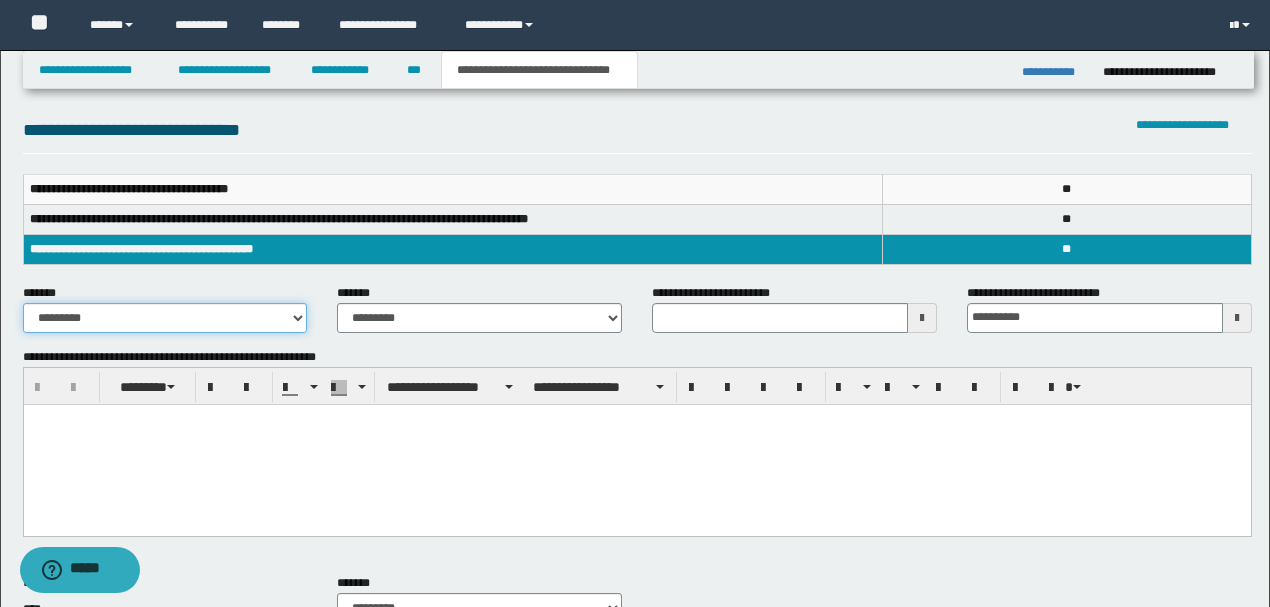 click on "**********" at bounding box center [165, 318] 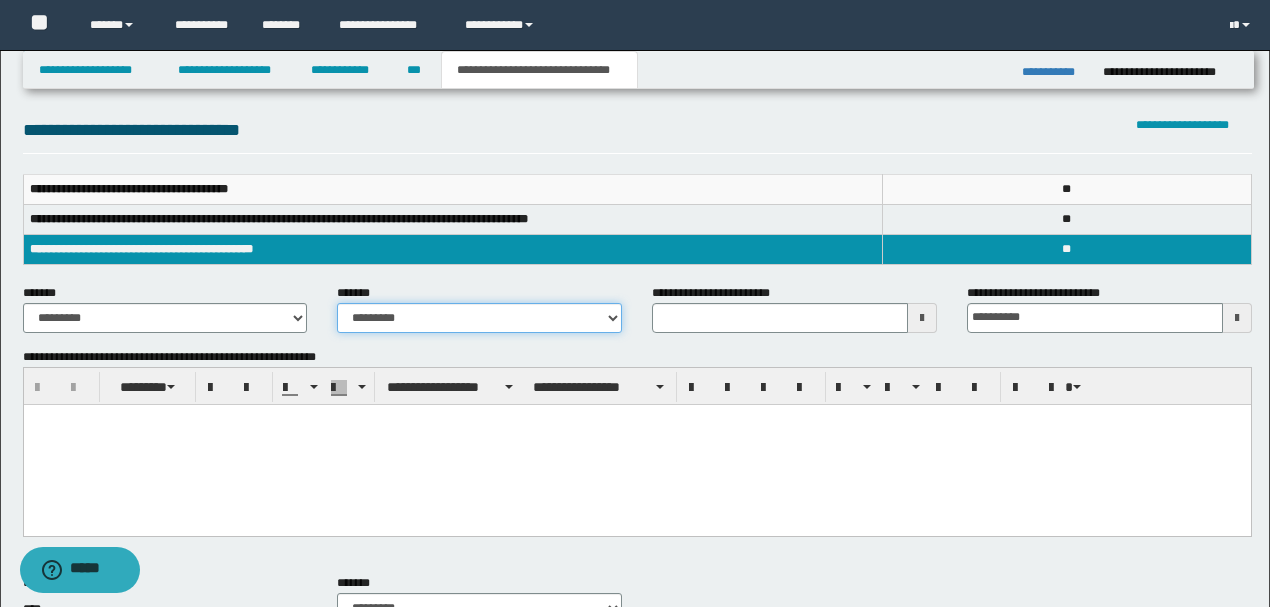click on "**********" at bounding box center [479, 318] 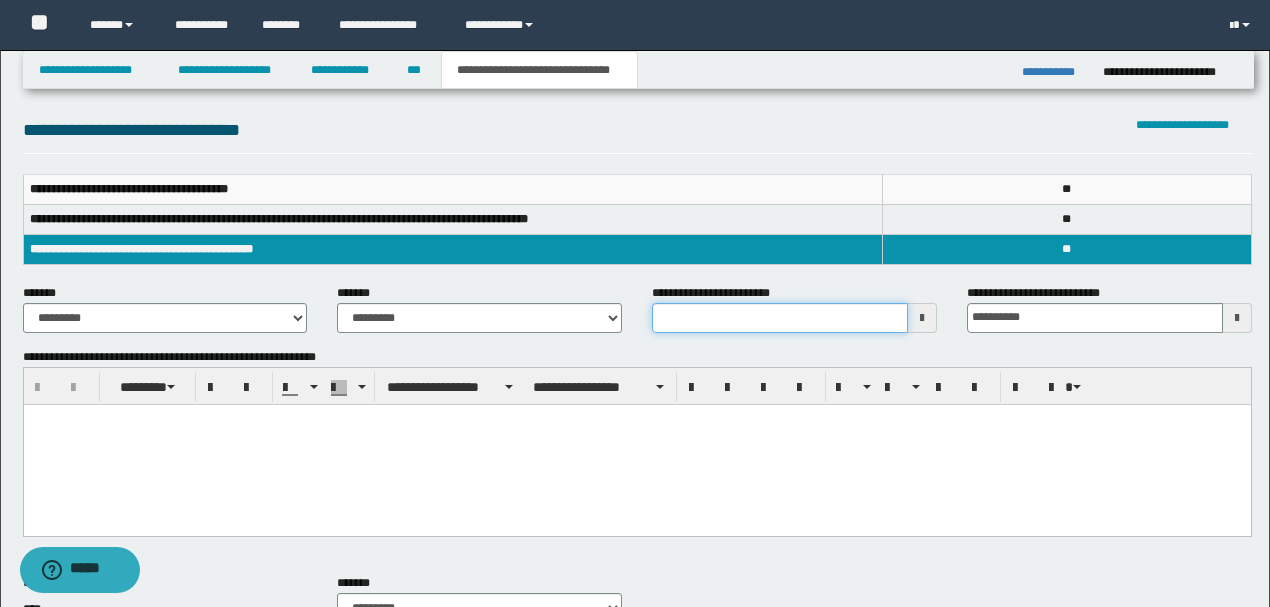 click on "**********" at bounding box center [780, 318] 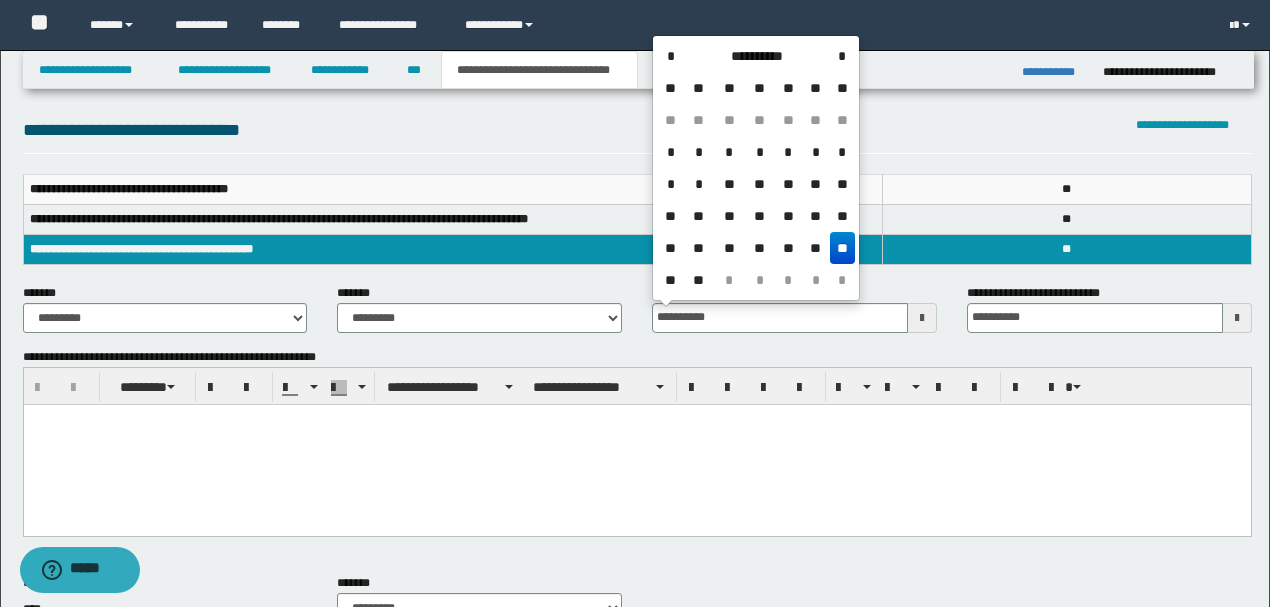 click on "**" at bounding box center (842, 248) 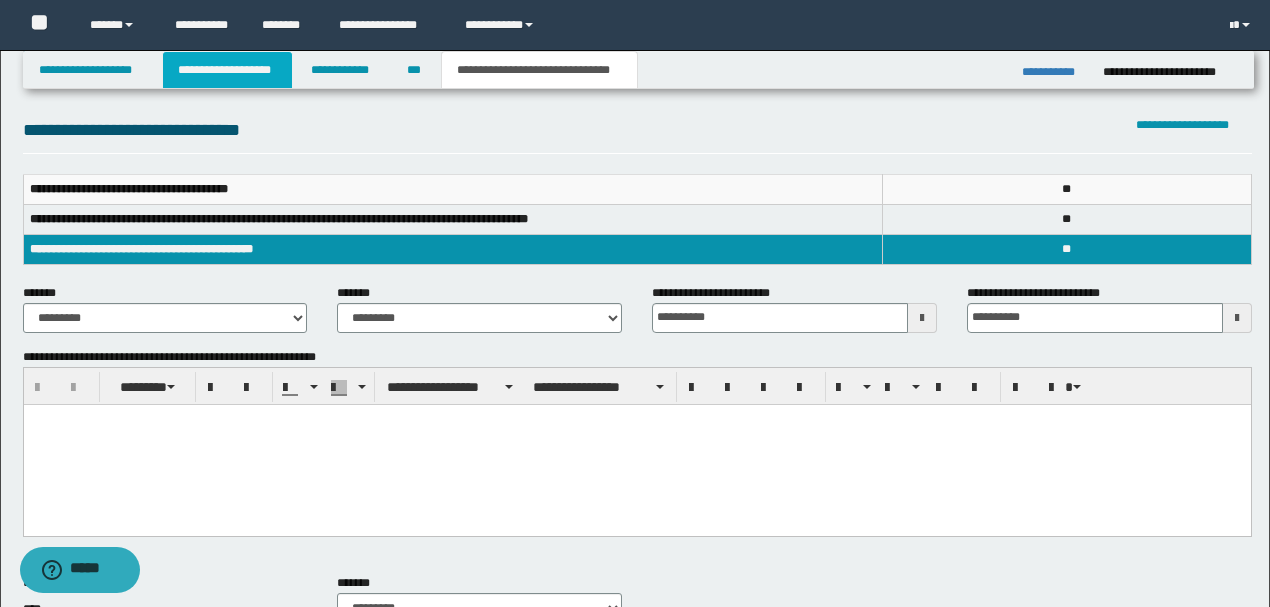 click on "**********" at bounding box center (227, 70) 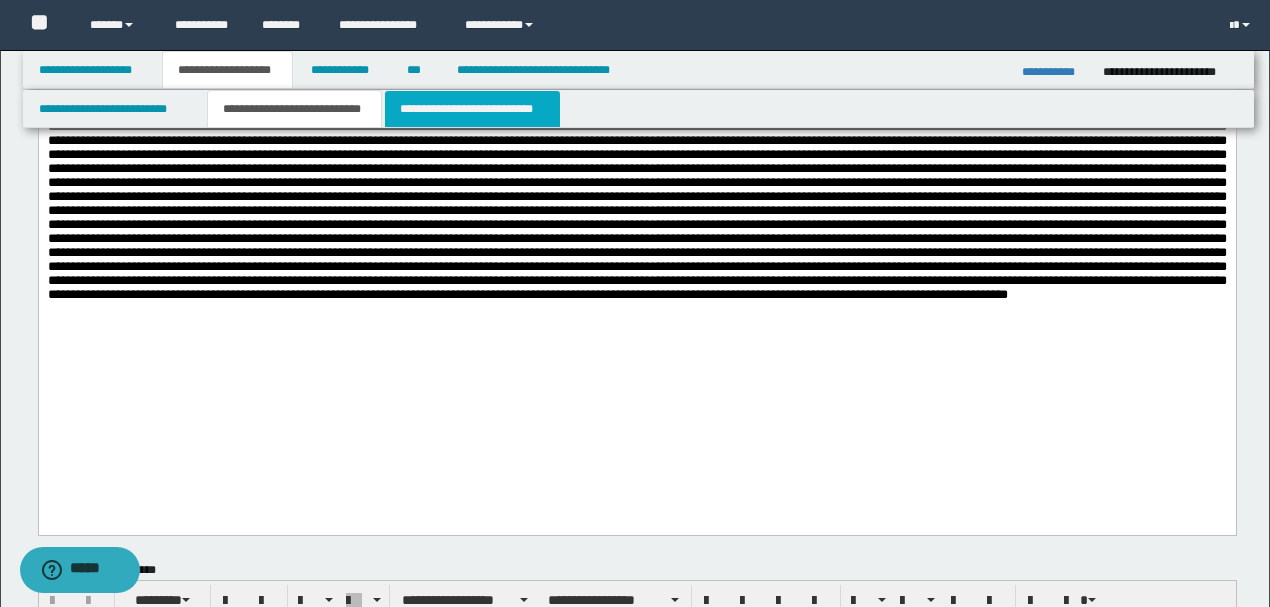click on "**********" at bounding box center (472, 109) 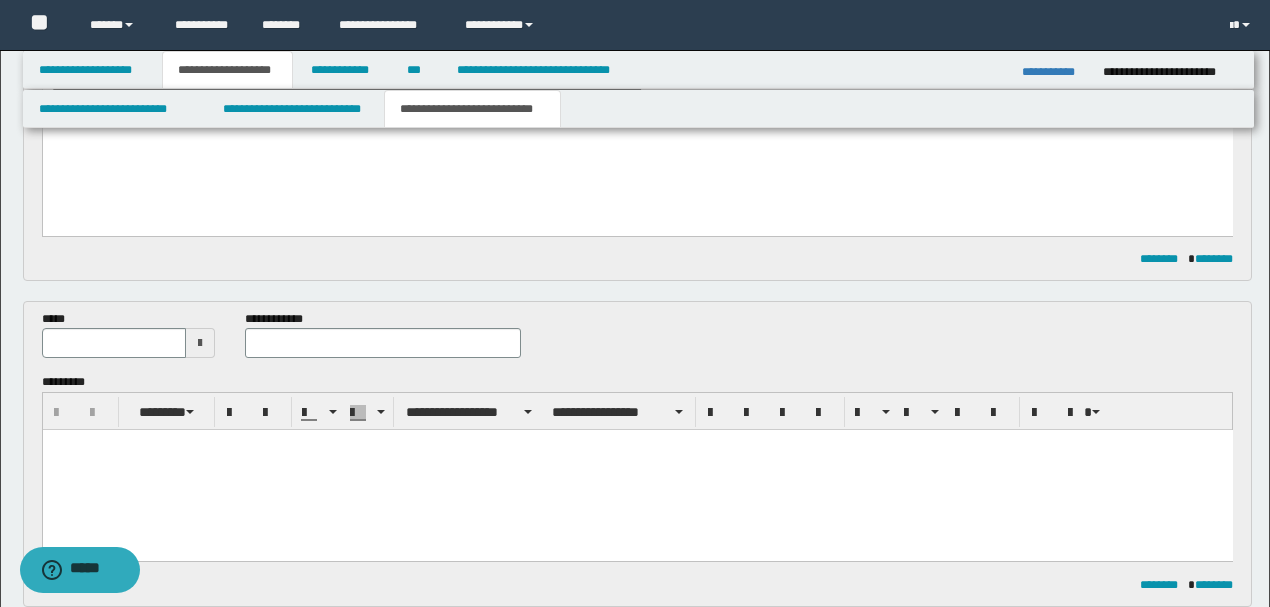 scroll, scrollTop: 364, scrollLeft: 0, axis: vertical 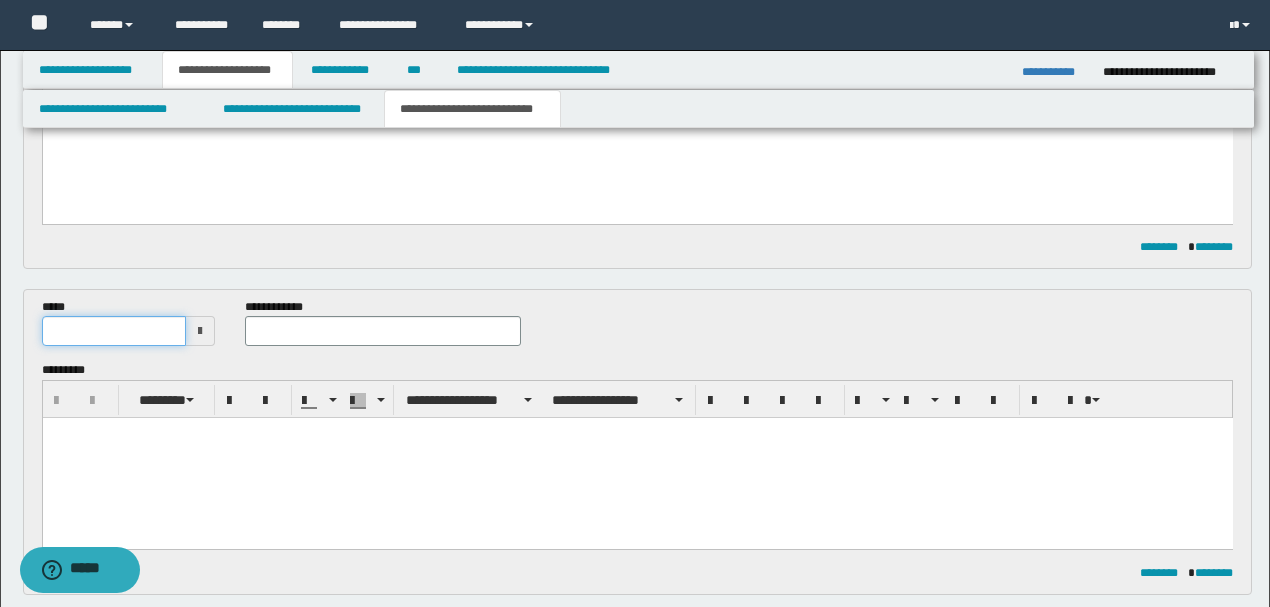 click at bounding box center [114, 331] 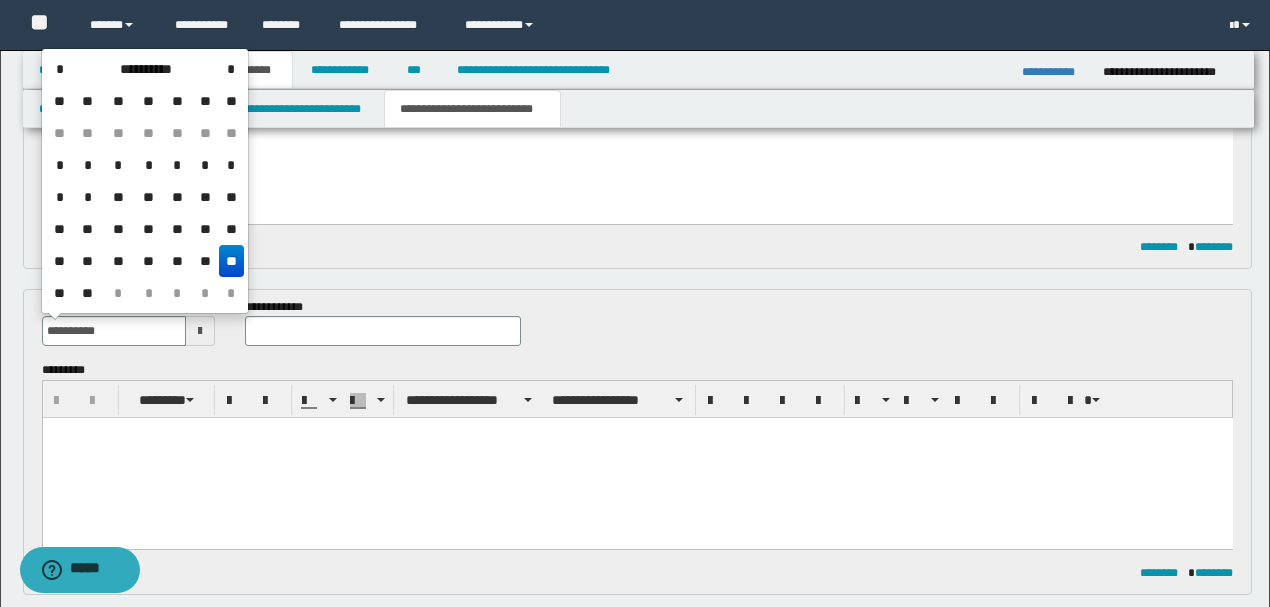 click on "**" at bounding box center [231, 261] 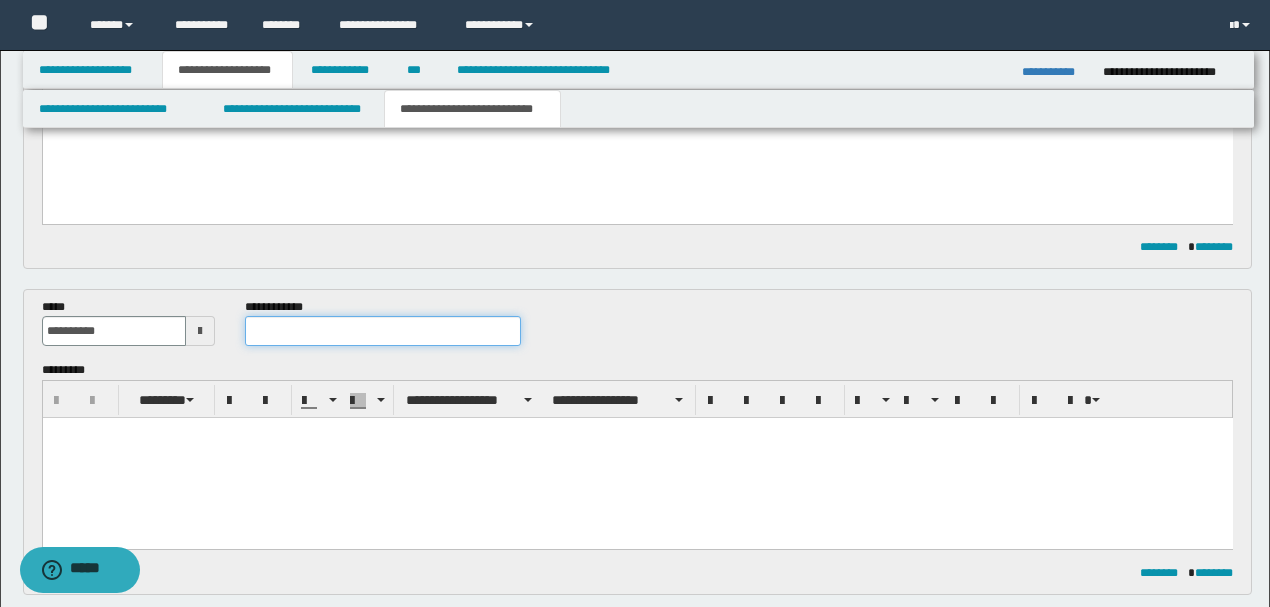 click at bounding box center [382, 331] 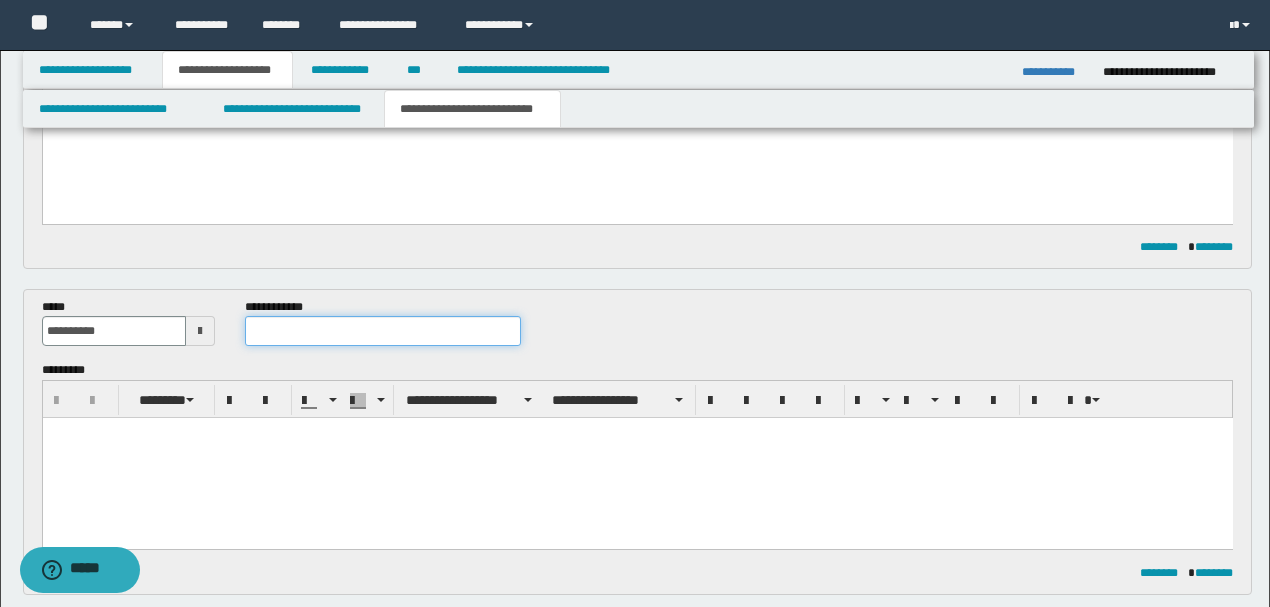 paste on "**********" 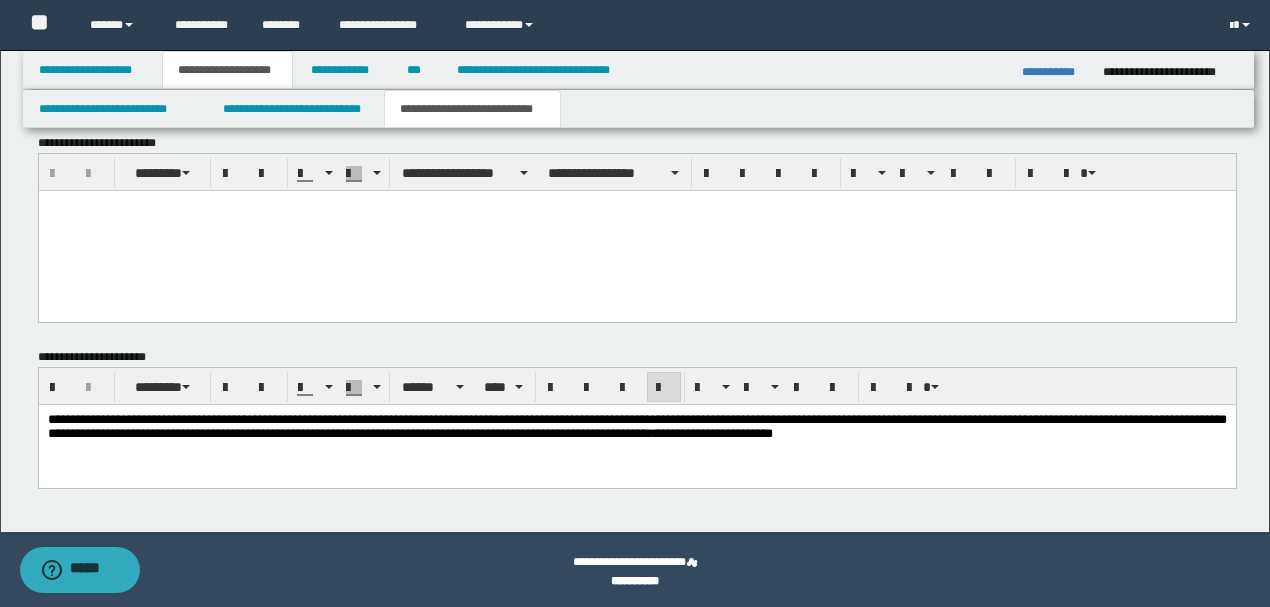 scroll, scrollTop: 1293, scrollLeft: 0, axis: vertical 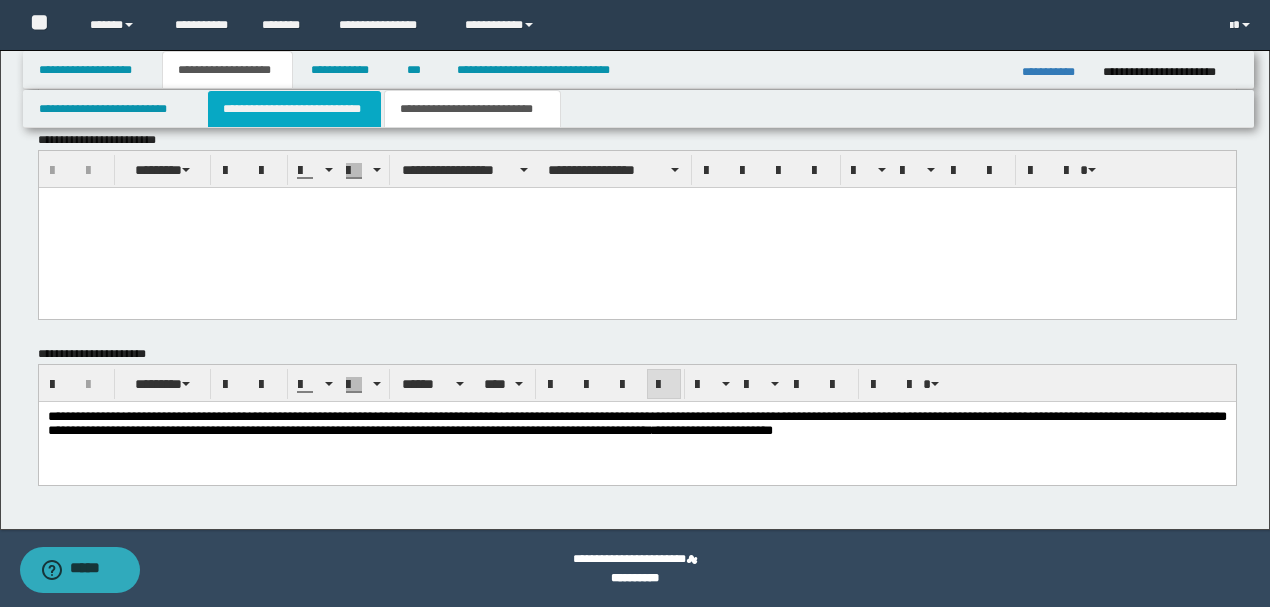 type on "**********" 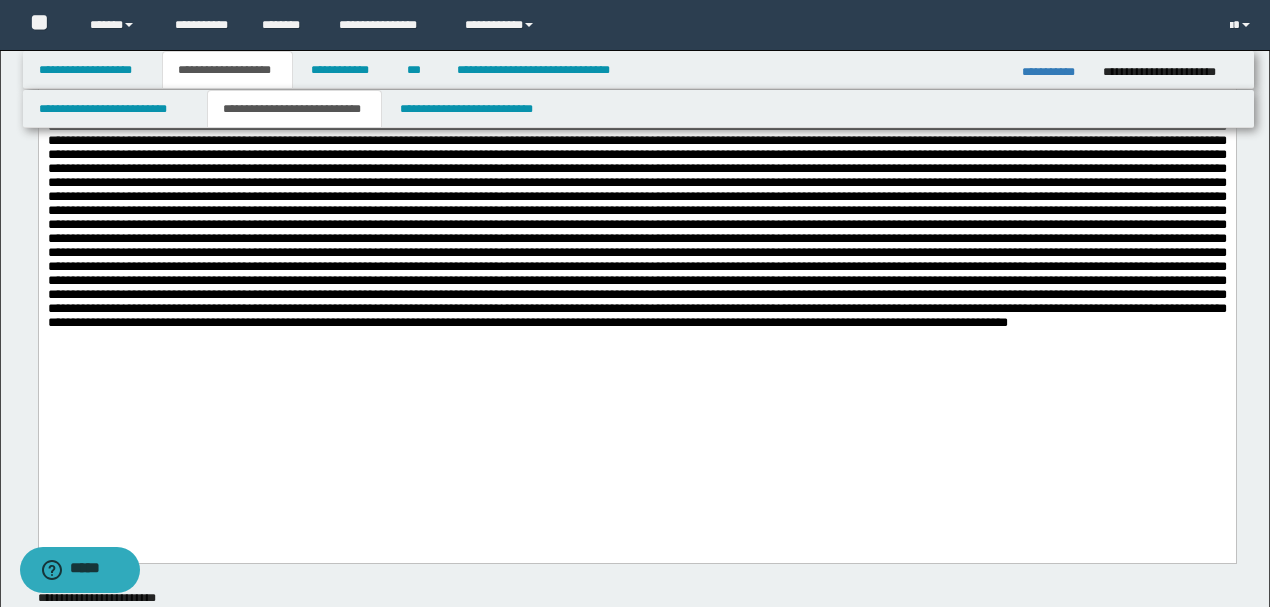 scroll, scrollTop: 0, scrollLeft: 0, axis: both 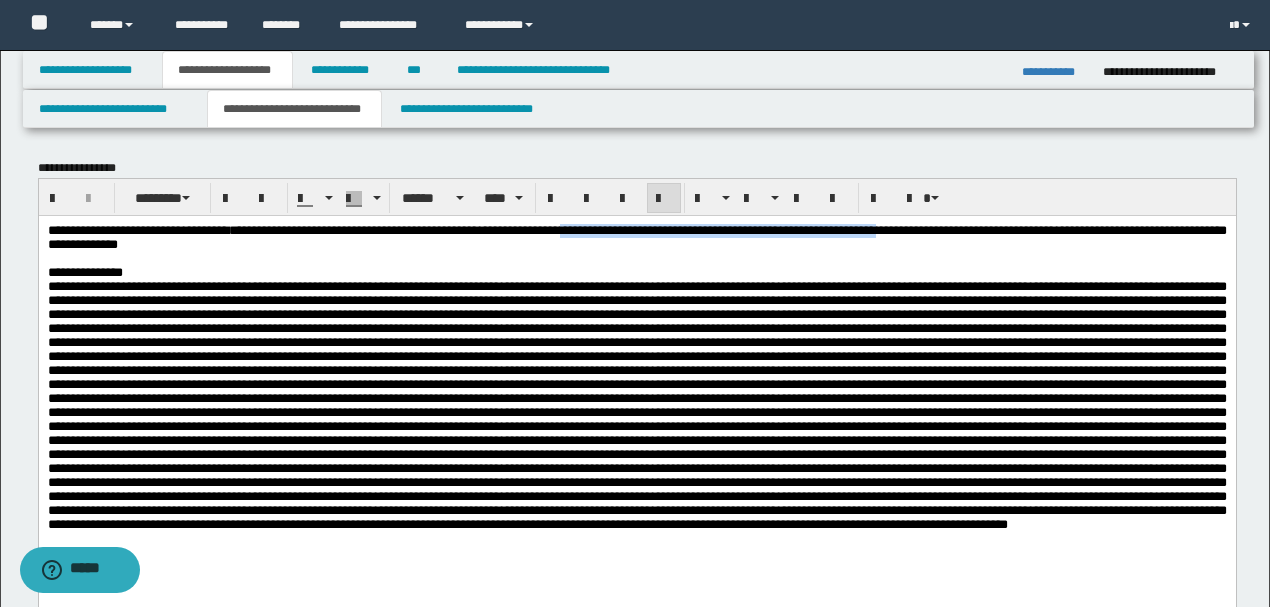 click at bounding box center (49, 257) 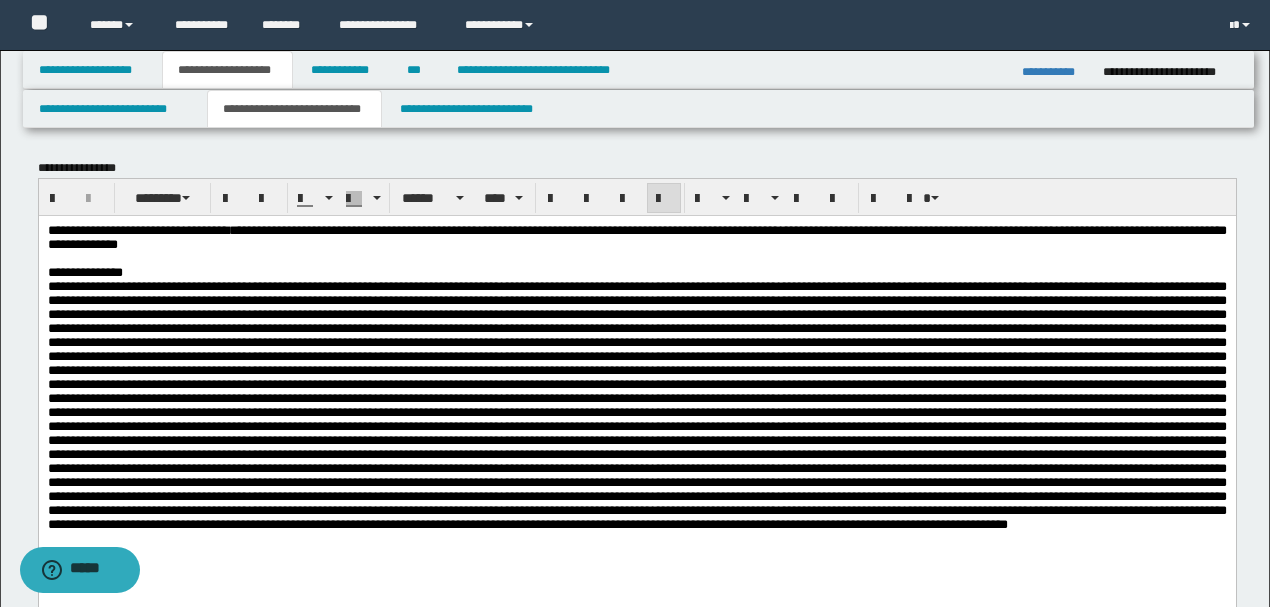 click on "**********" at bounding box center (636, 236) 